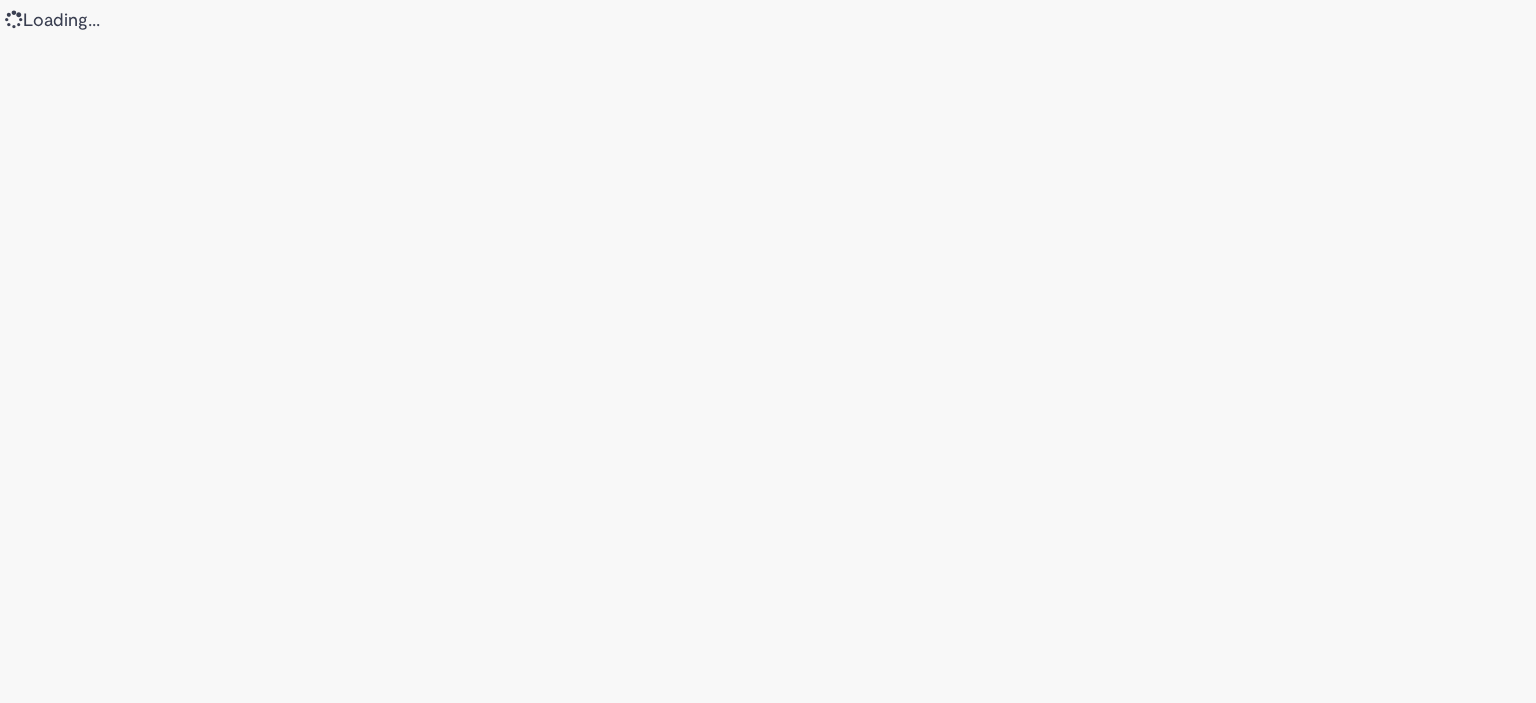 scroll, scrollTop: 0, scrollLeft: 0, axis: both 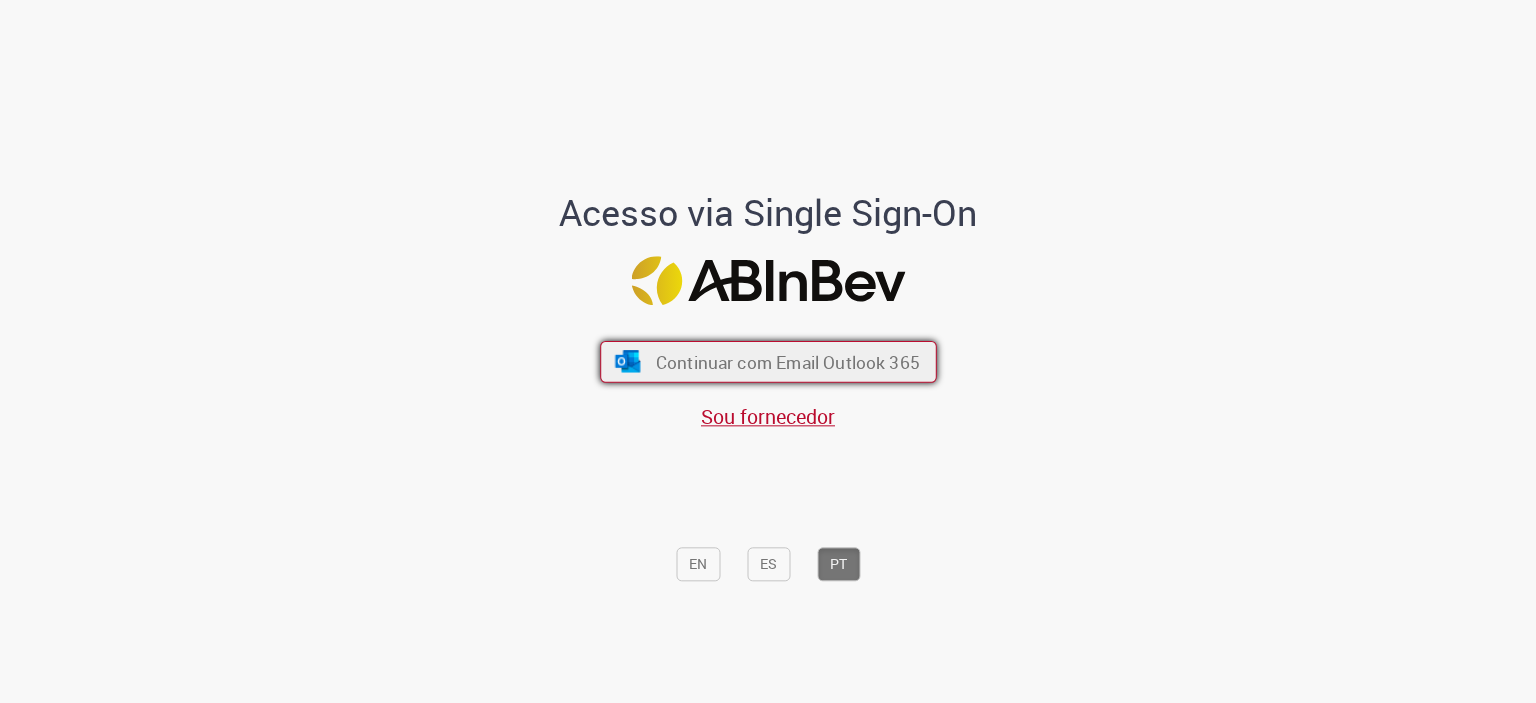 click on "Continuar com Email Outlook 365" at bounding box center [768, 361] 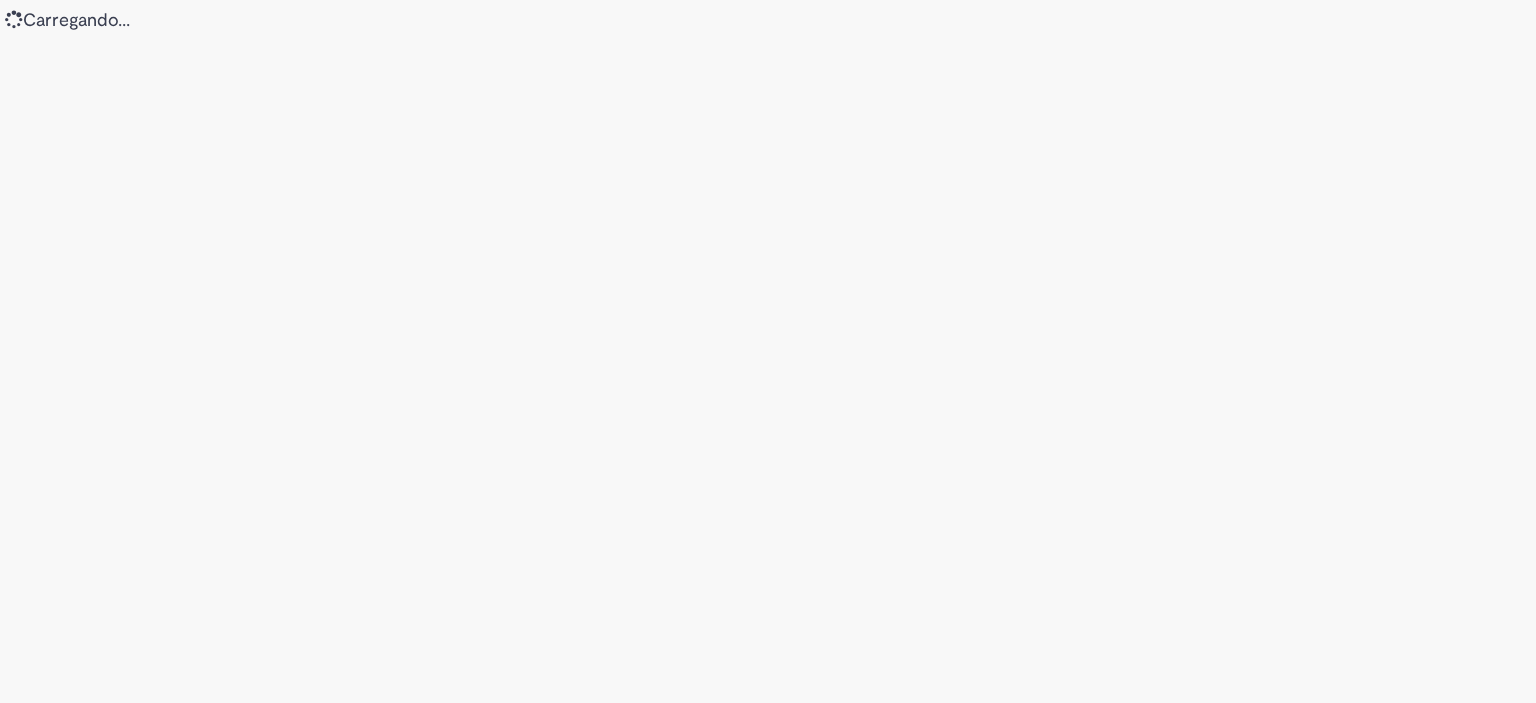 scroll, scrollTop: 0, scrollLeft: 0, axis: both 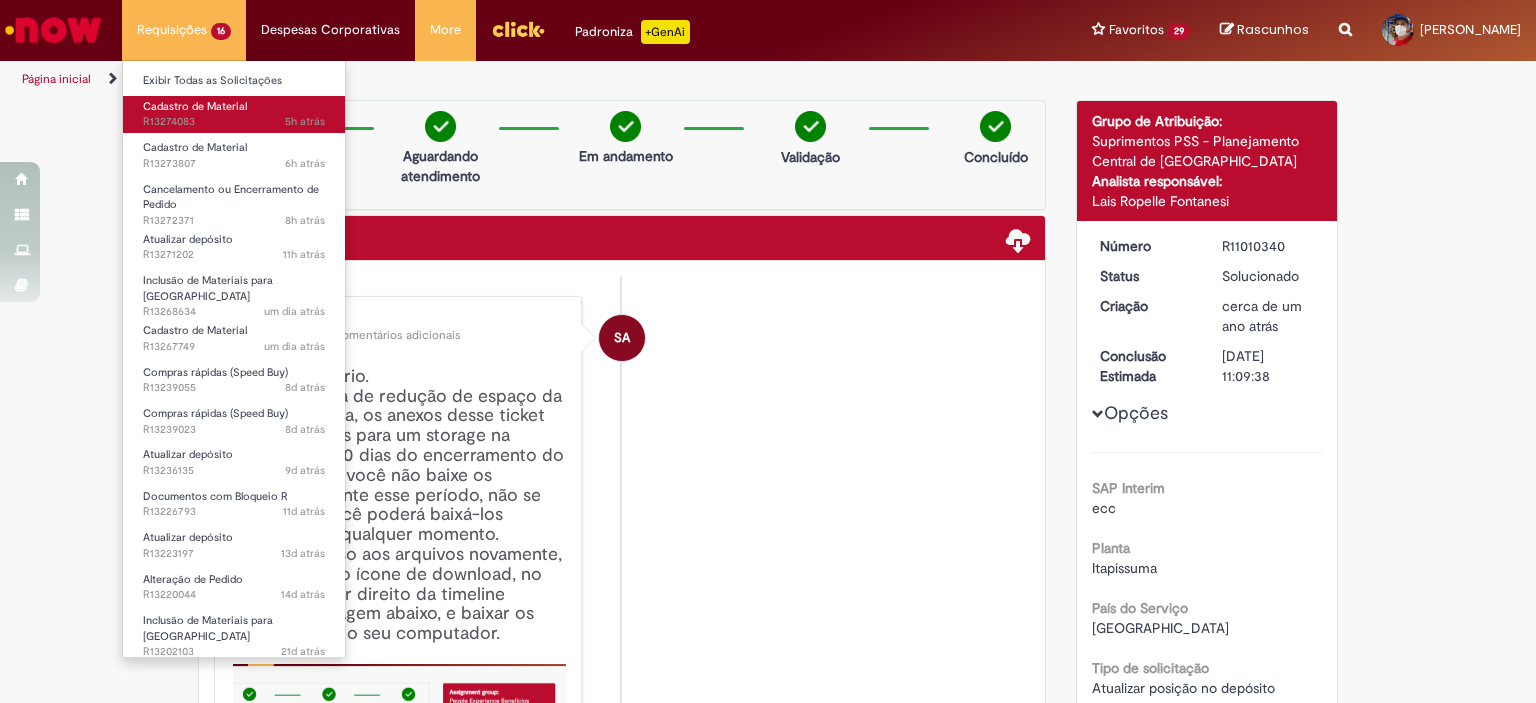 click on "5h atrás 5 horas atrás  R13274083" at bounding box center (234, 122) 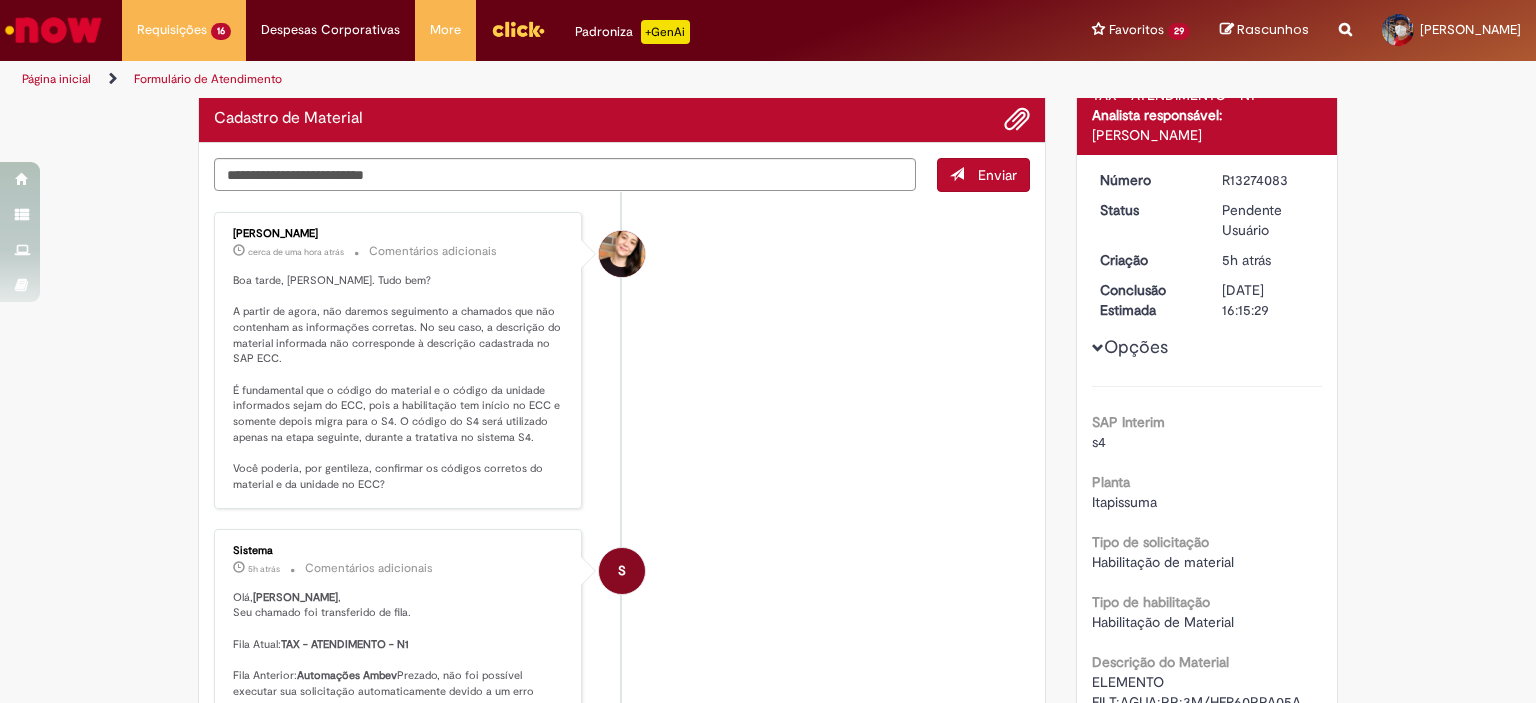 scroll, scrollTop: 200, scrollLeft: 0, axis: vertical 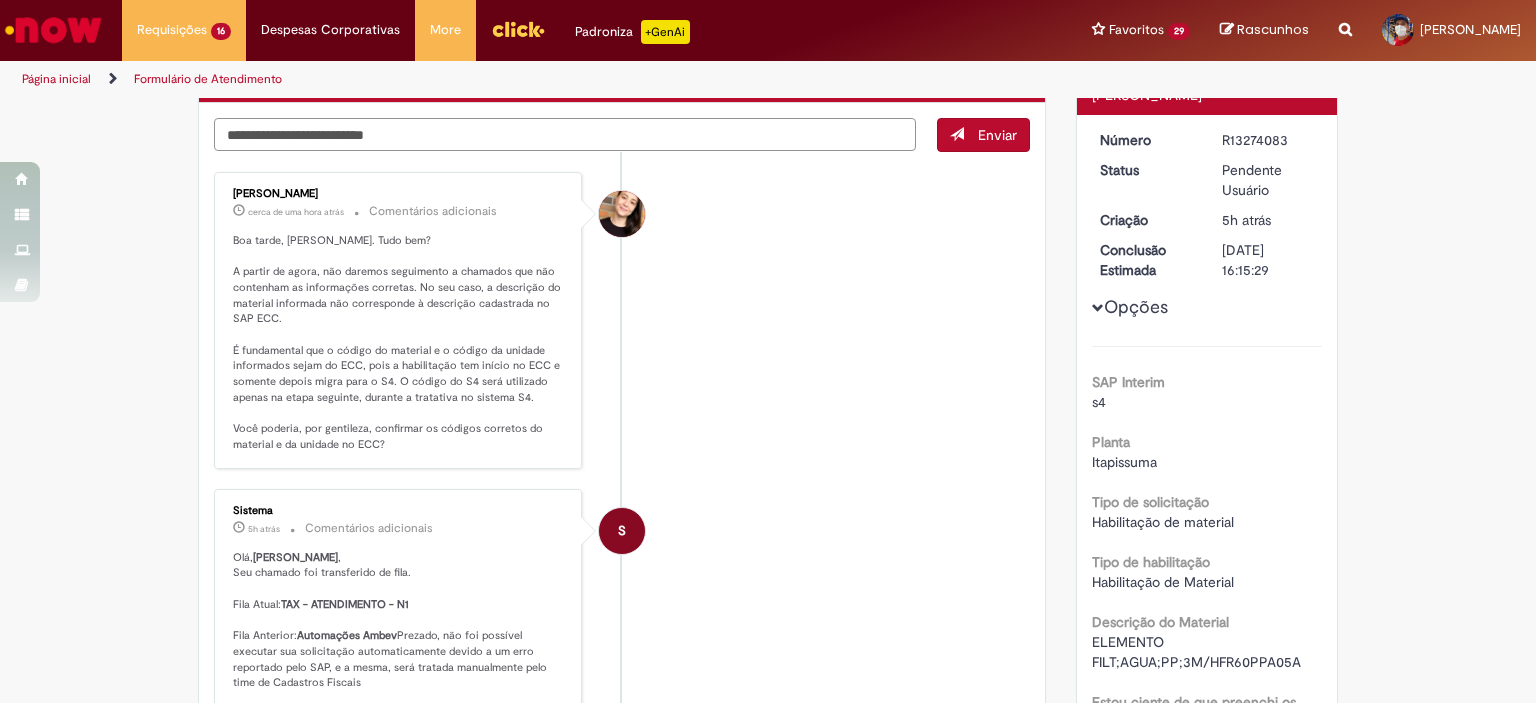 click at bounding box center (565, 135) 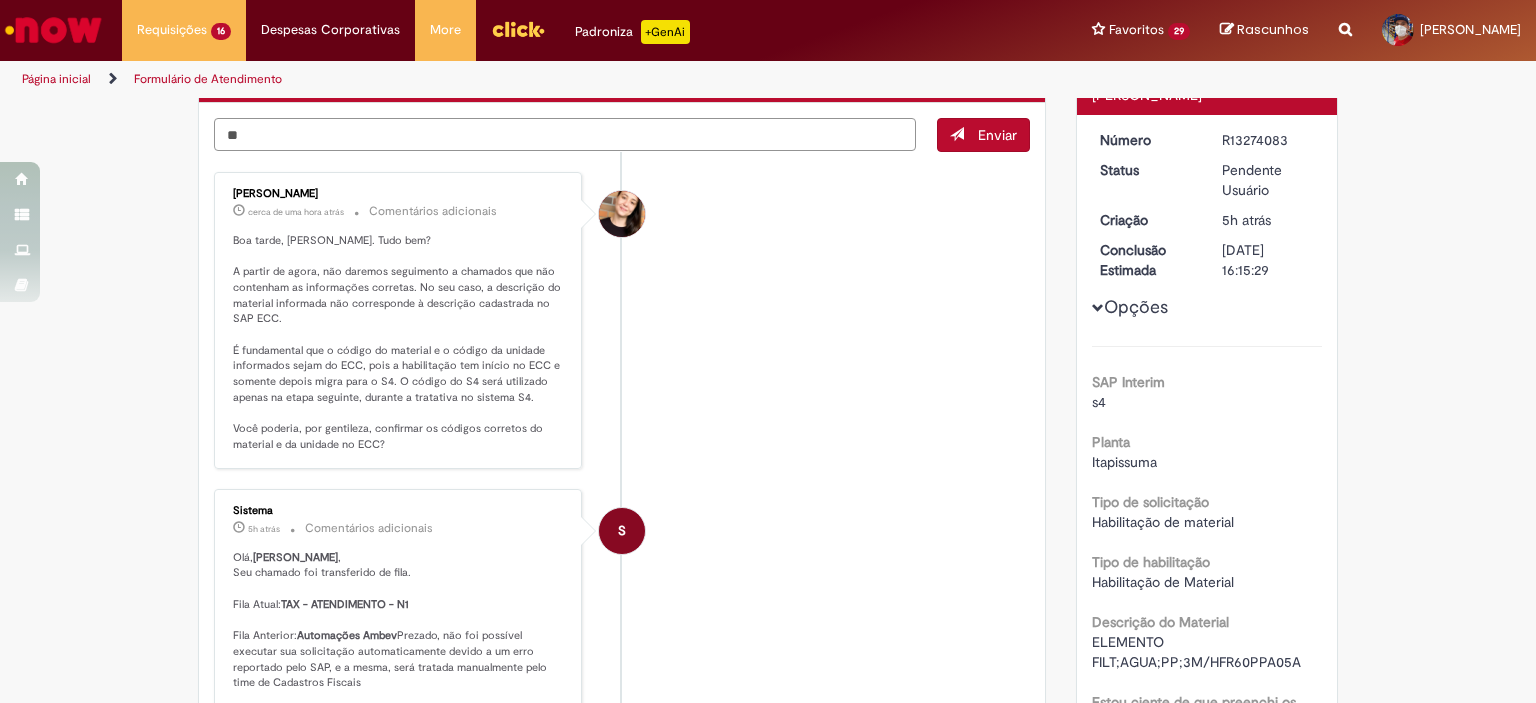 type on "*" 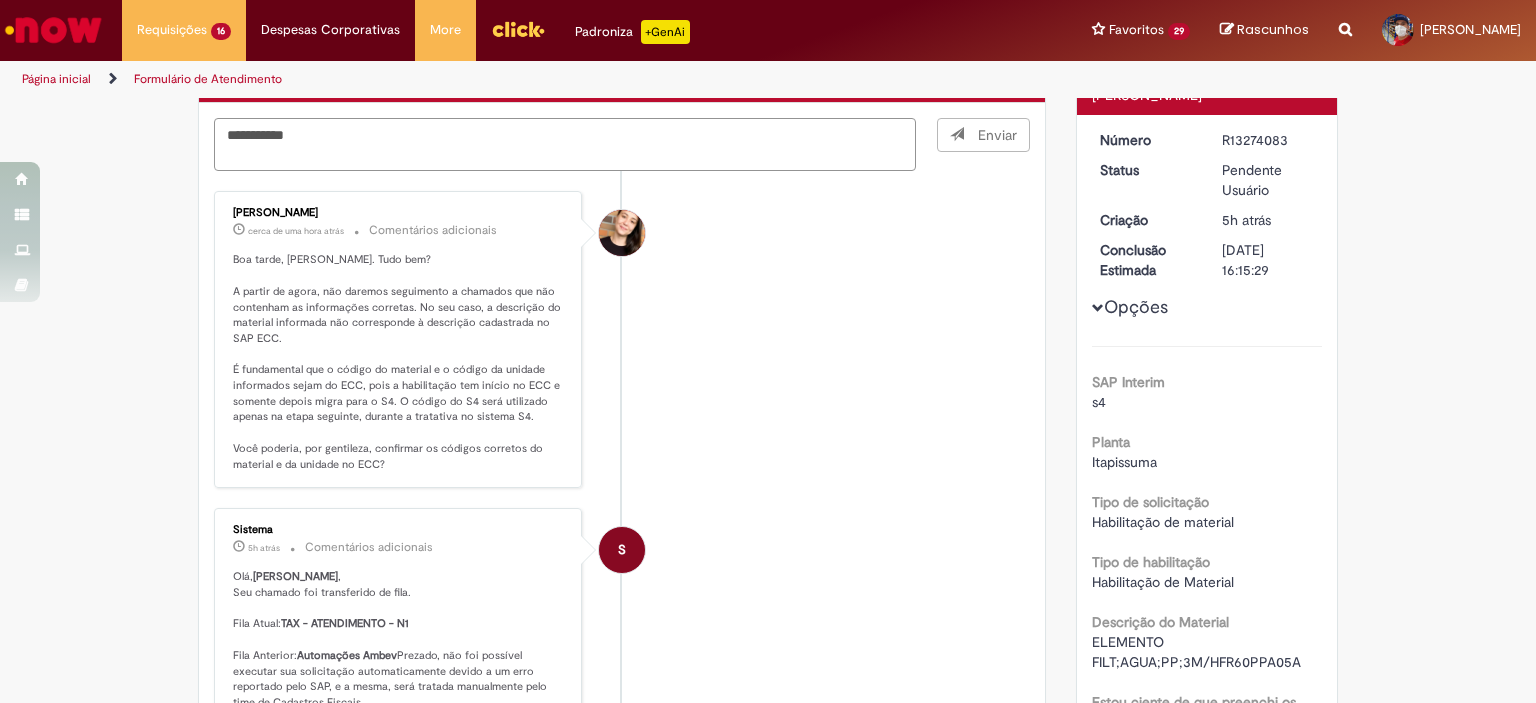 type on "**********" 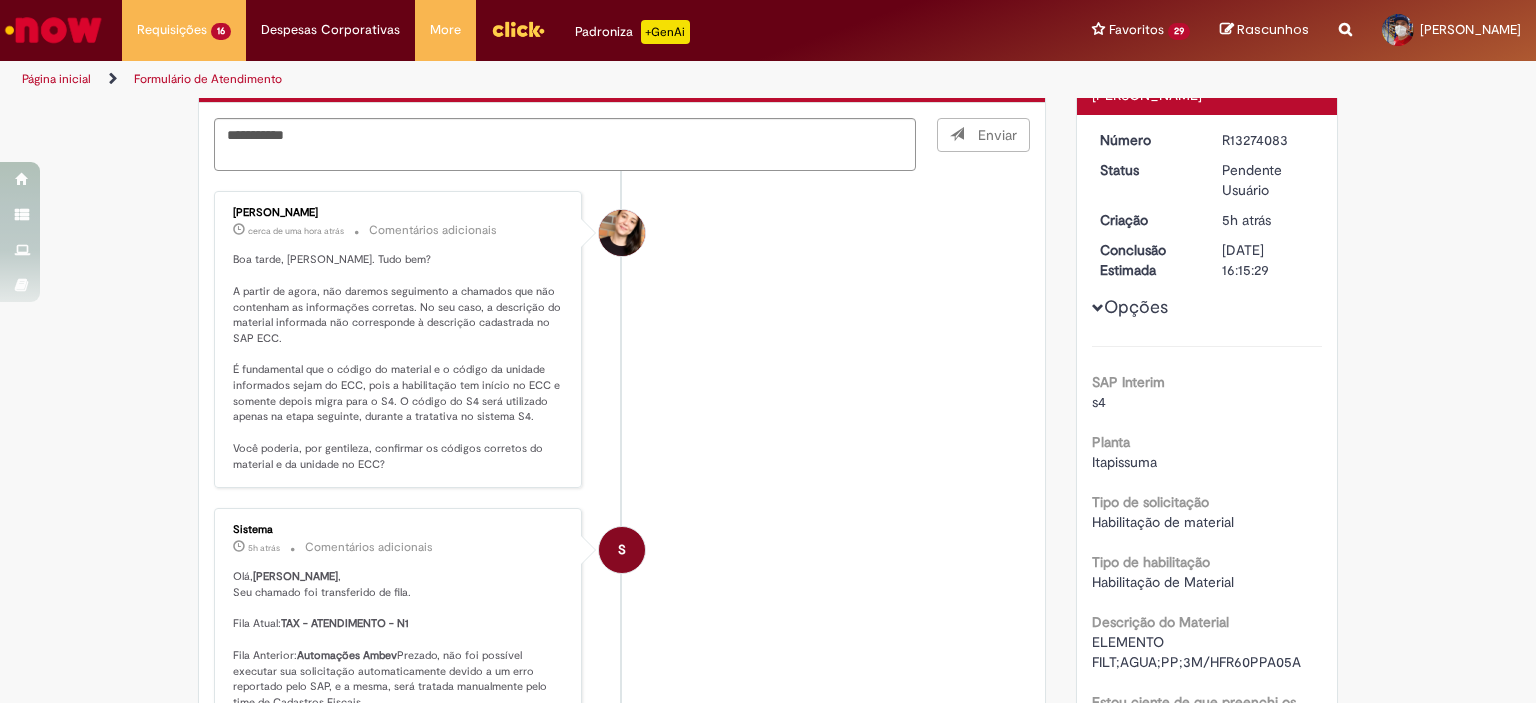 click on "Enviar" at bounding box center (984, 145) 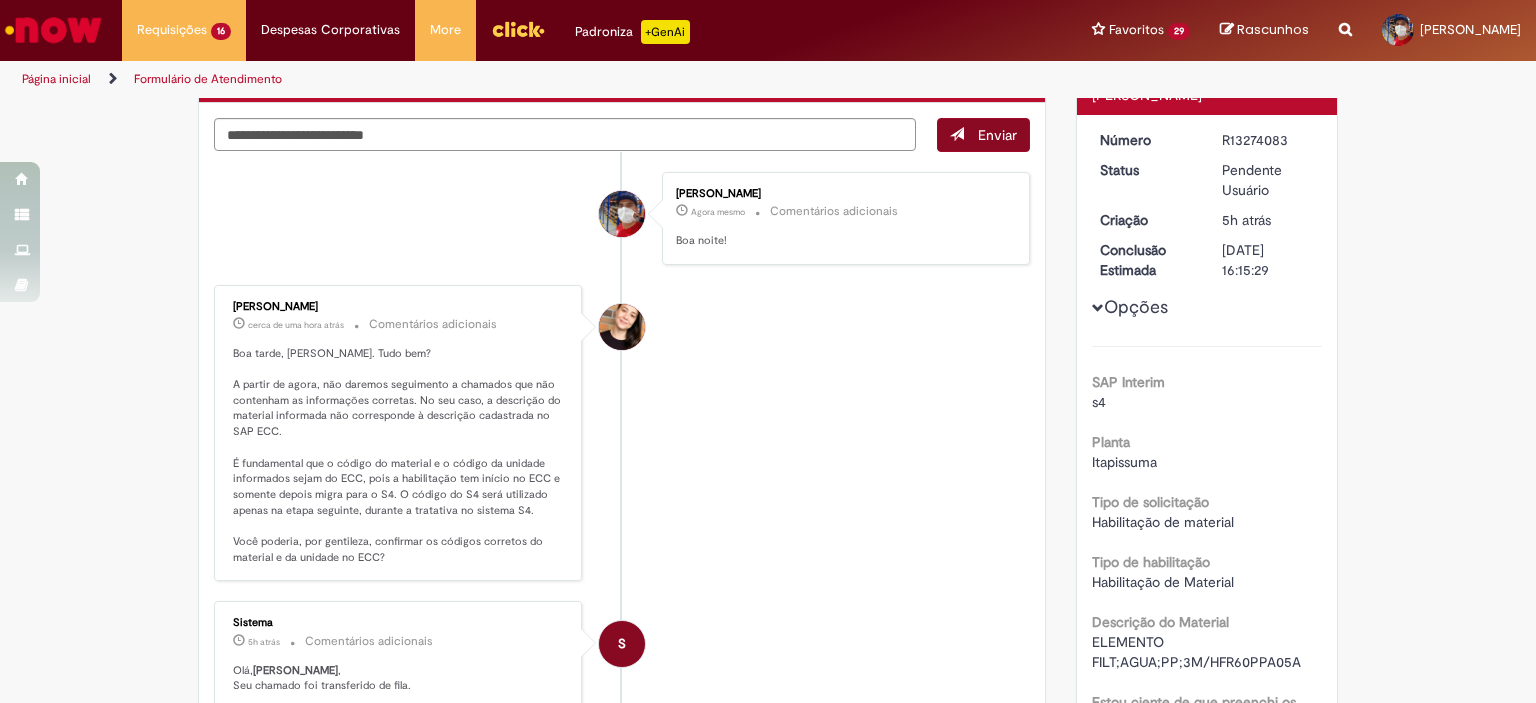 scroll, scrollTop: 160, scrollLeft: 0, axis: vertical 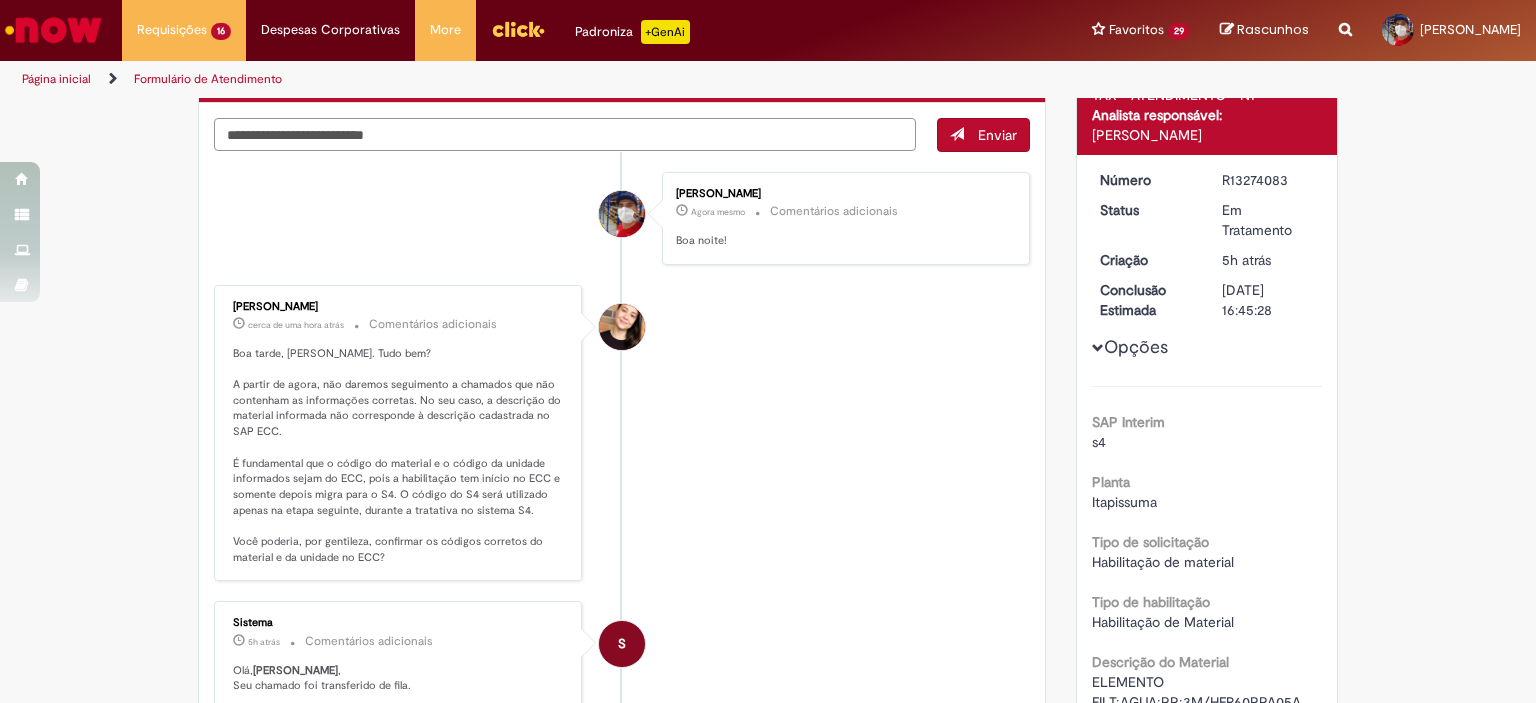 click at bounding box center [565, 135] 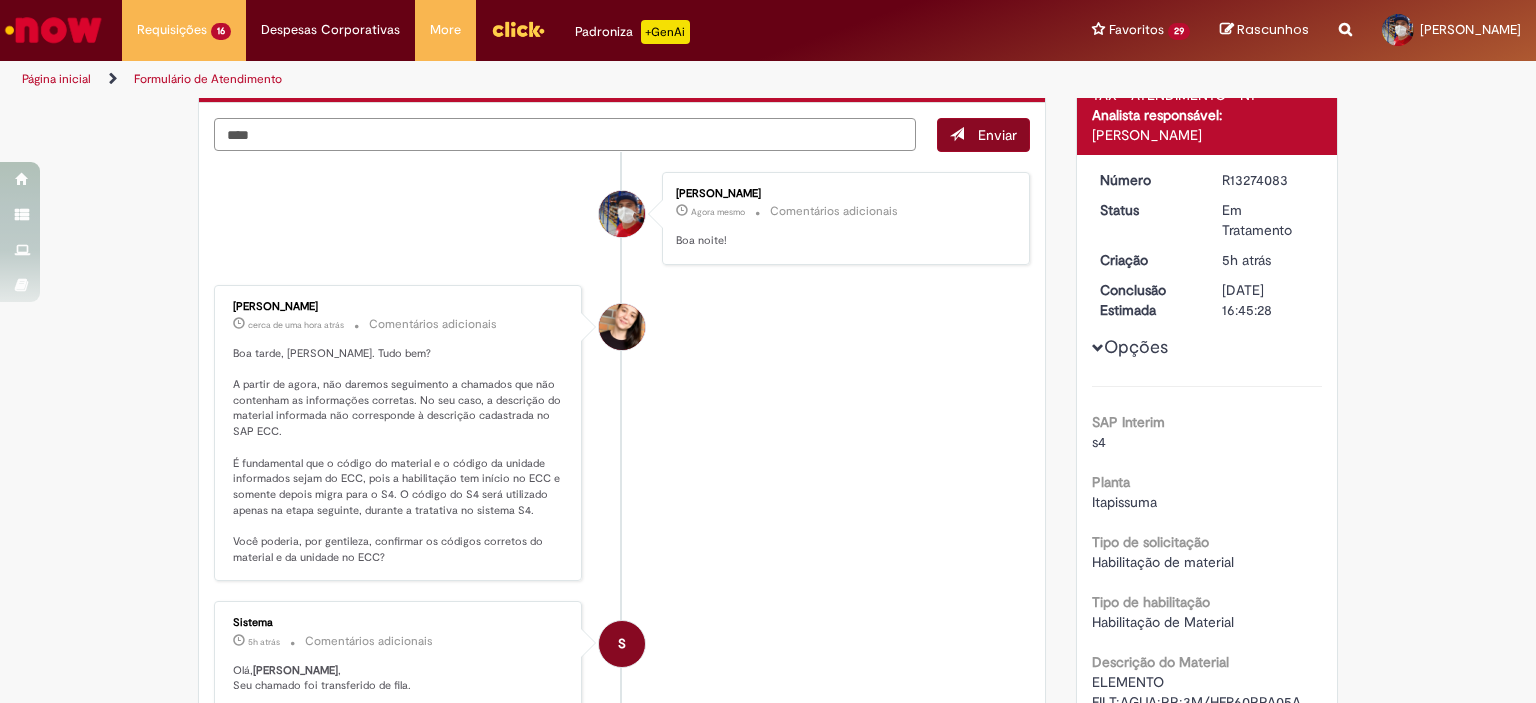 type on "****" 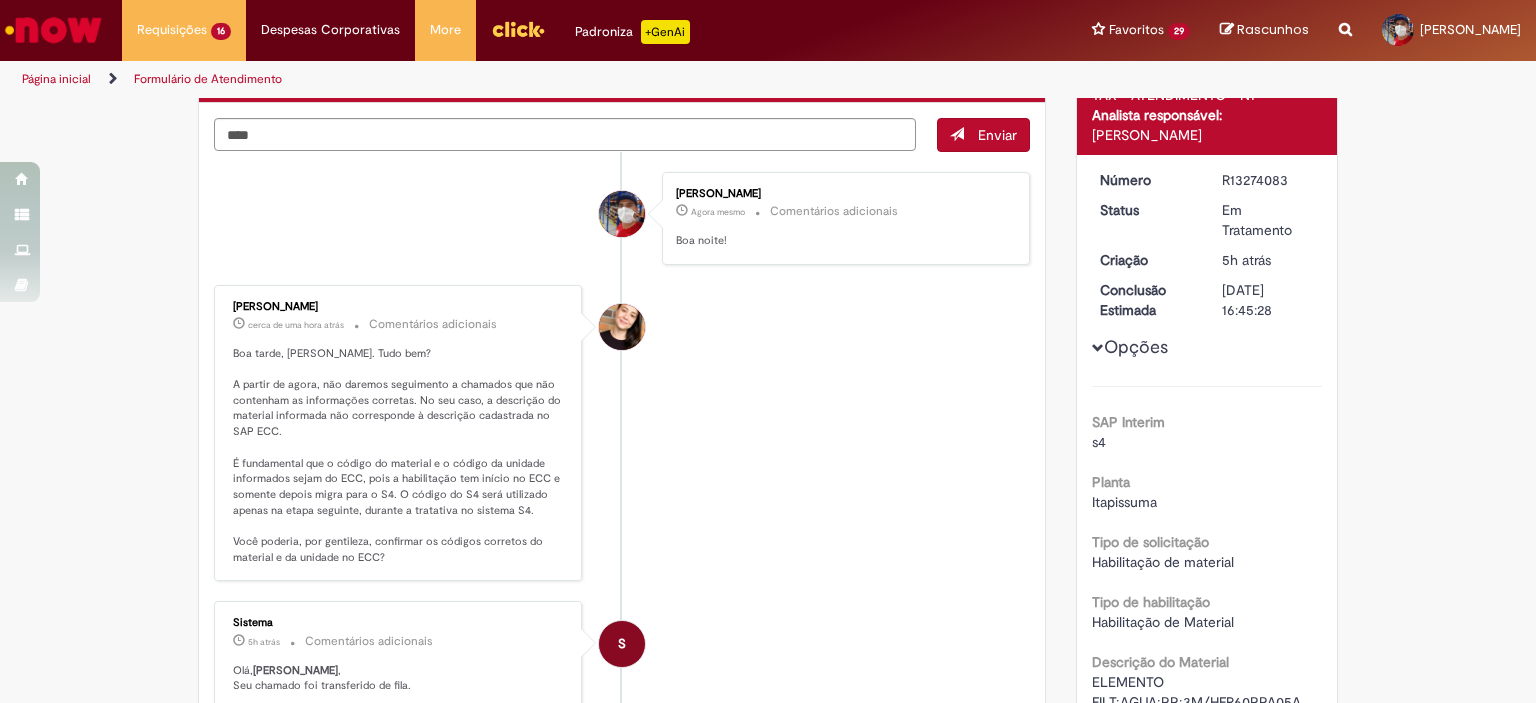 click on "Enviar" at bounding box center (983, 135) 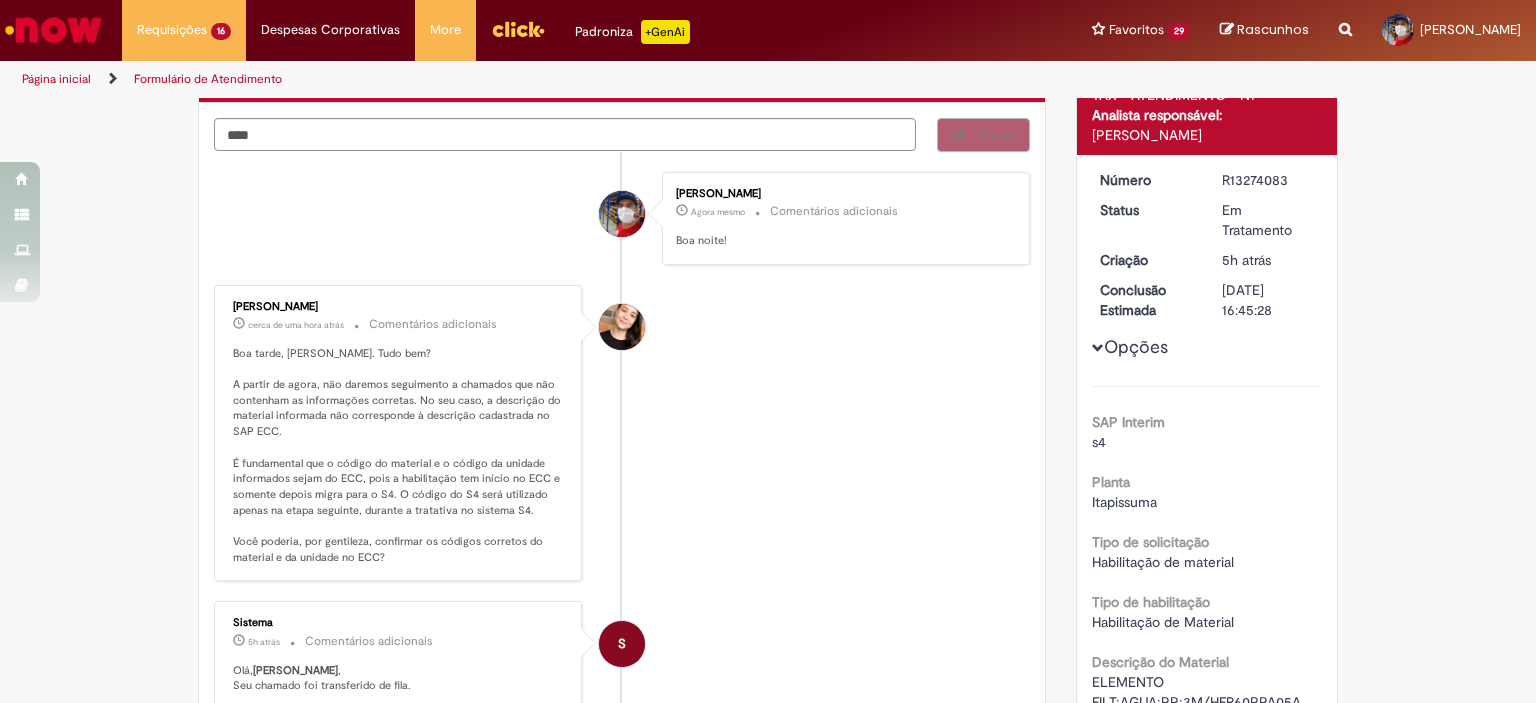 type 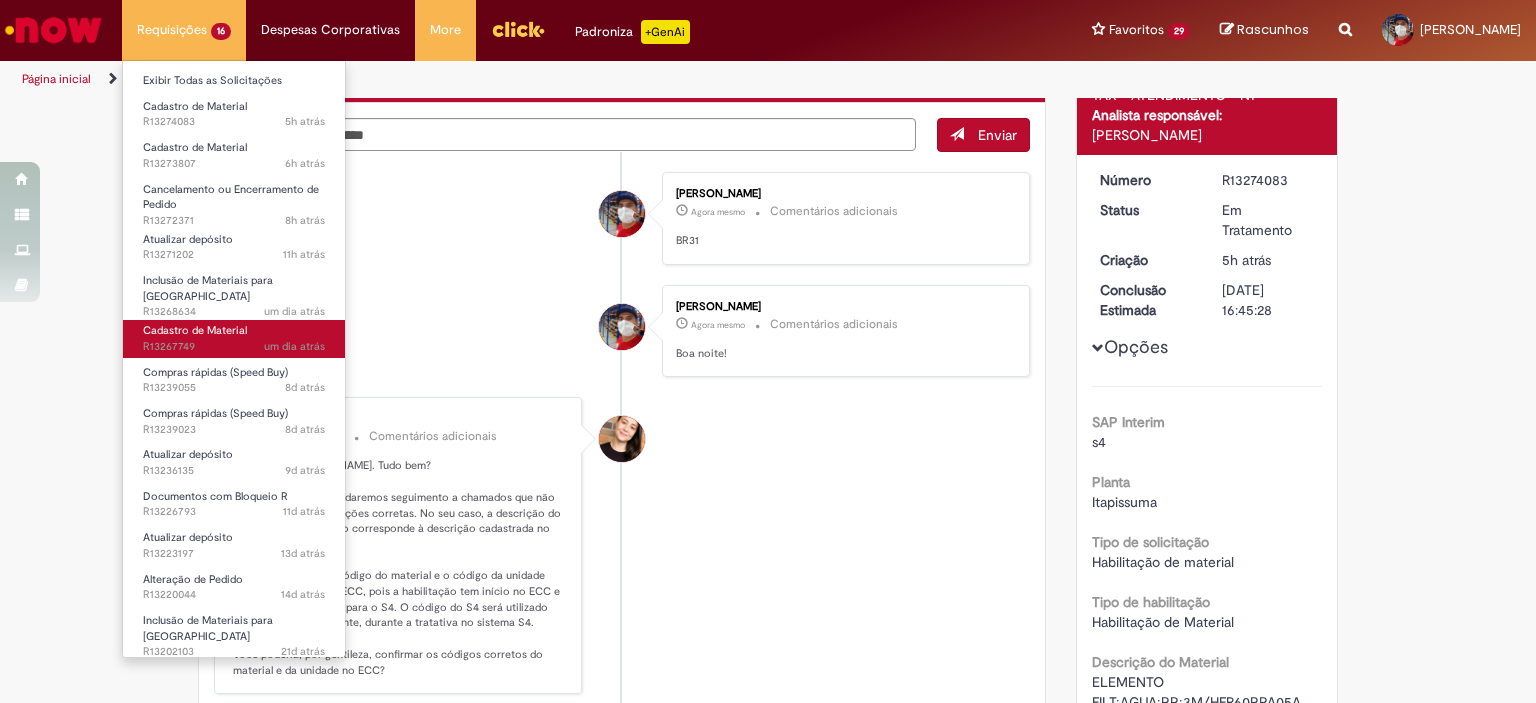 click on "Cadastro de Material" at bounding box center [195, 330] 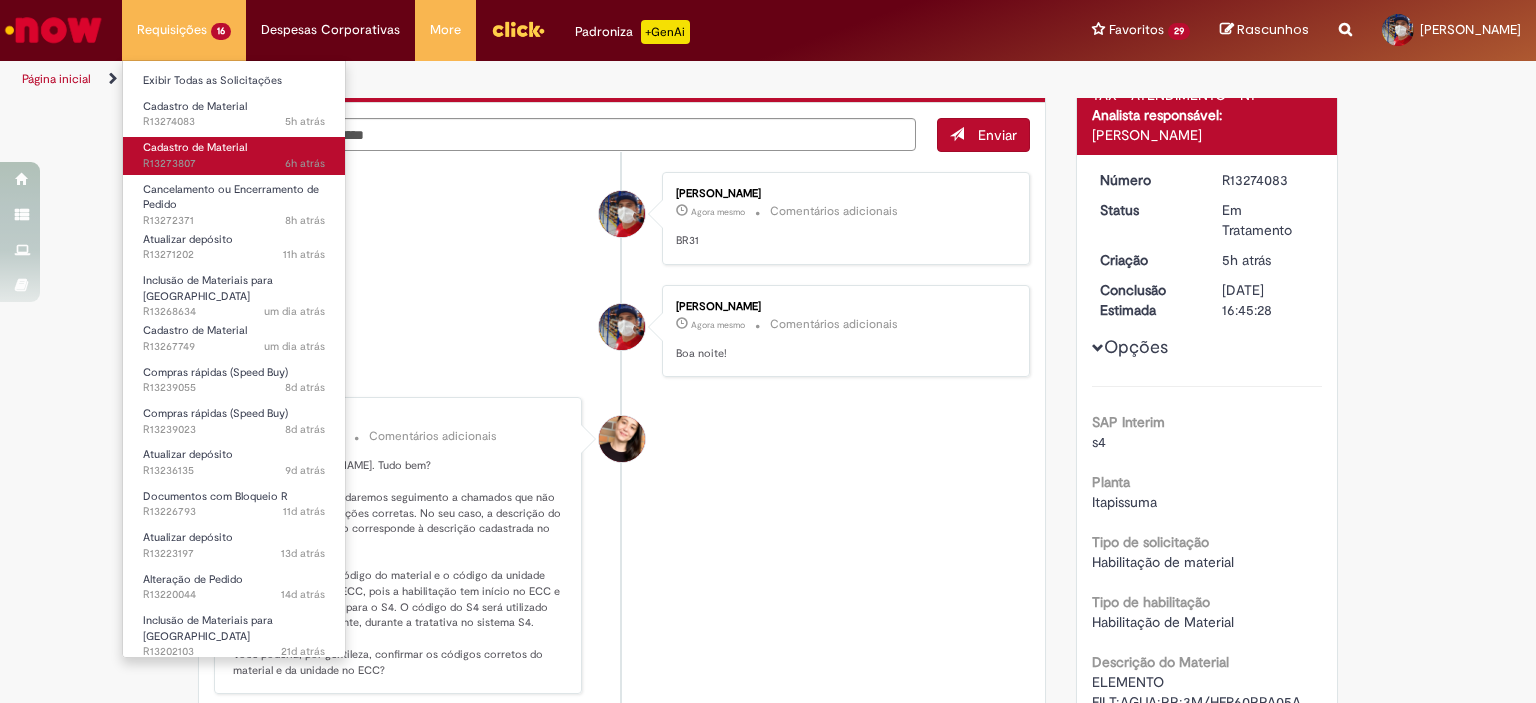 click on "6h atrás 6 horas atrás  R13273807" at bounding box center [234, 164] 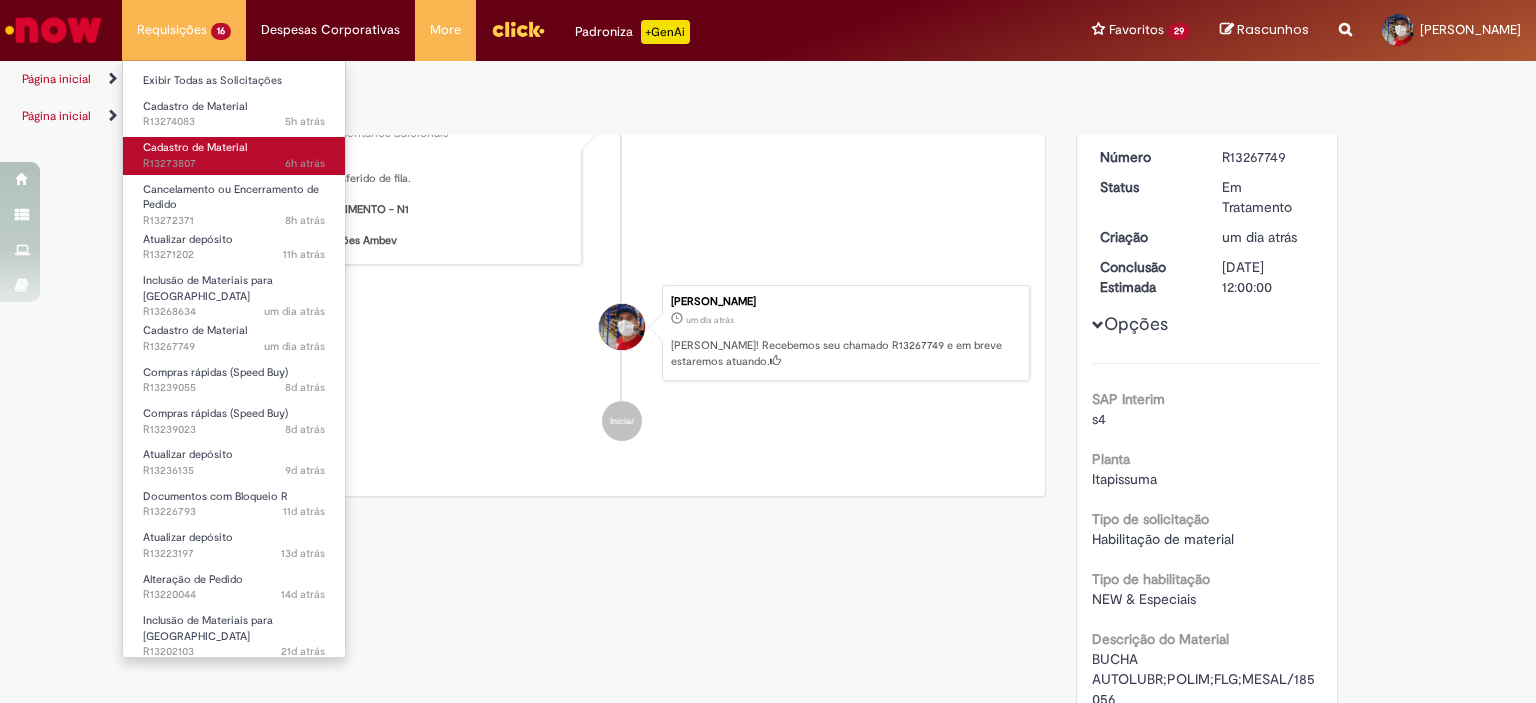 scroll, scrollTop: 0, scrollLeft: 0, axis: both 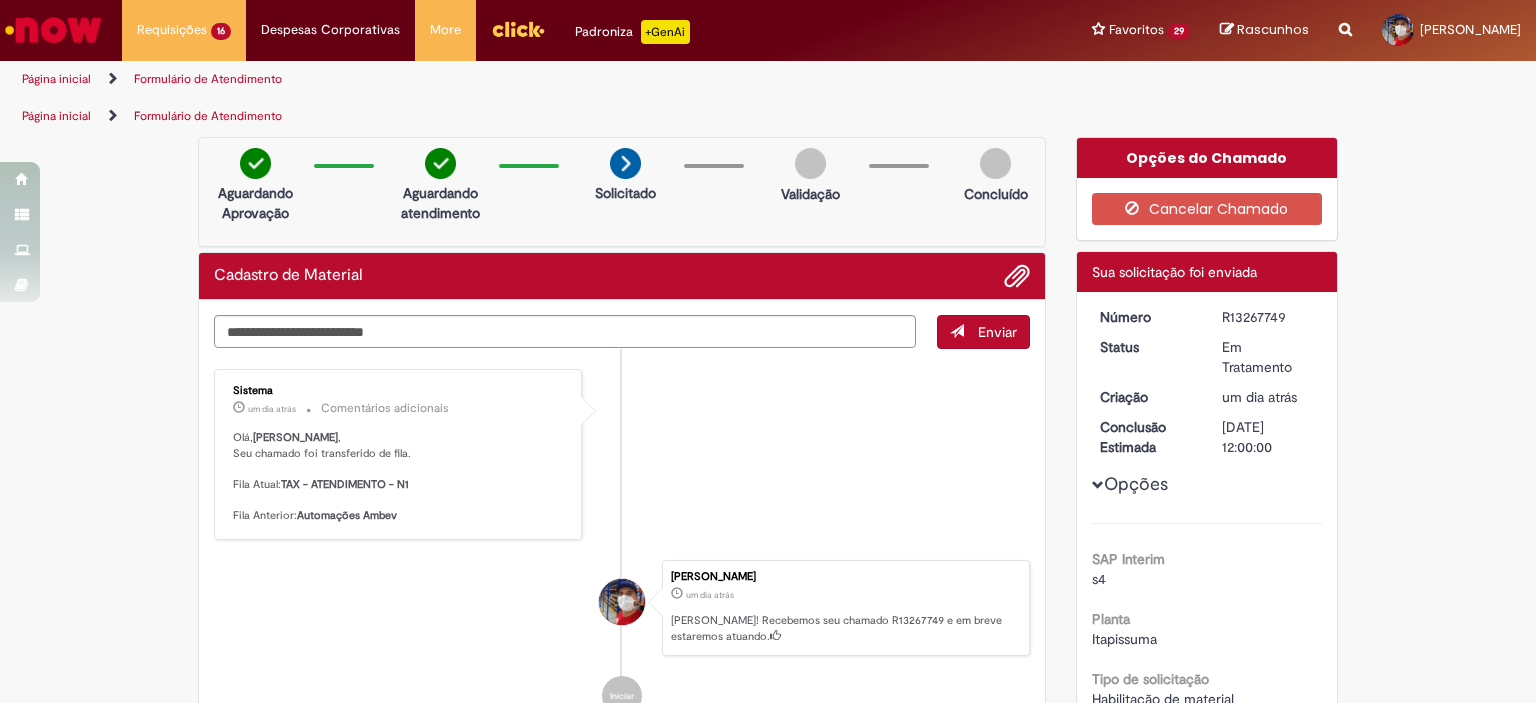 click on "Sistema
um dia atrás um dia atrás     Comentários adicionais
Olá,  Marcos ,  Seu chamado foi transferido de fila. Fila Atual:  TAX - ATENDIMENTO - N1 Fila Anterior:  Automações Ambev
Marcos Antonio Felipe De Melo
um dia atrás um dia atrás
Ola! Recebemos seu chamado R13267749 e em breve estaremos atuando.
Iniciar" at bounding box center (622, 542) 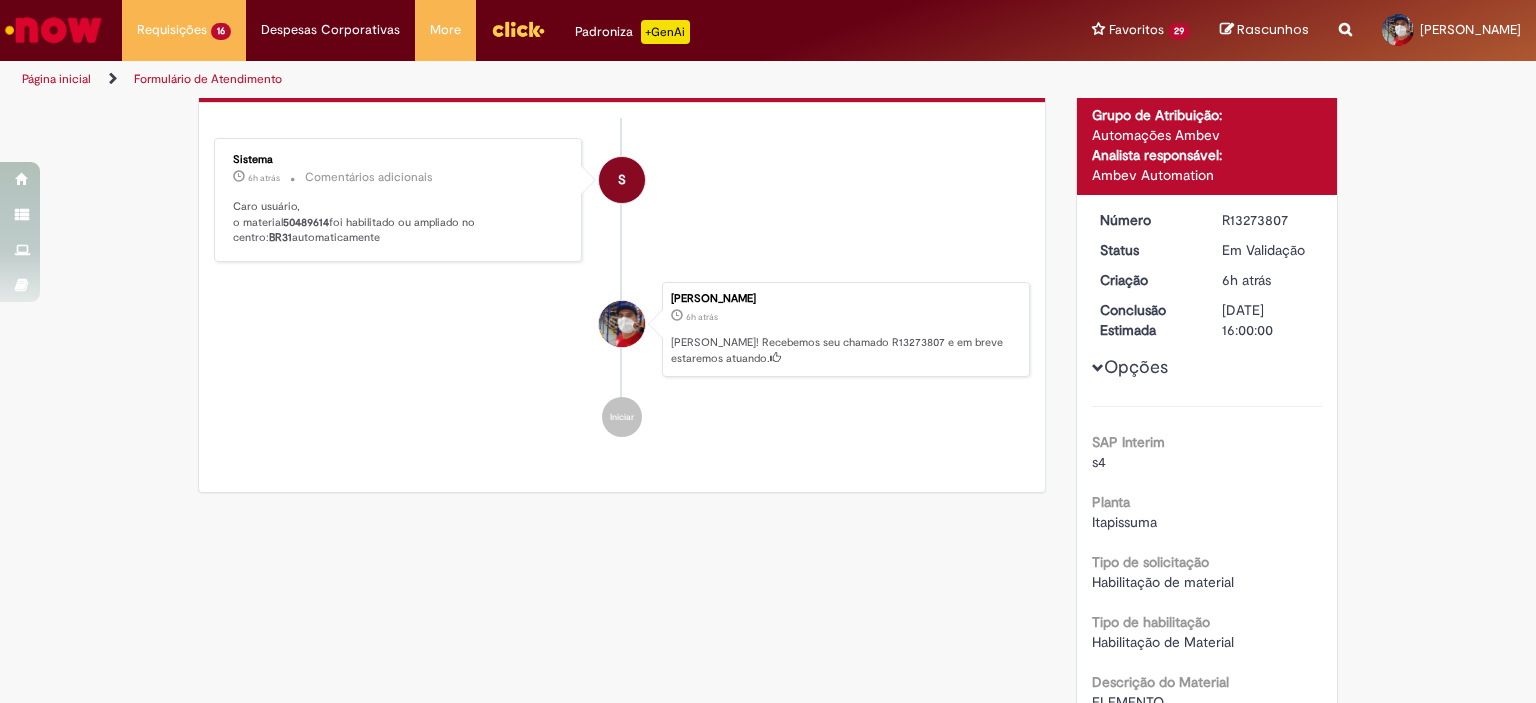 scroll, scrollTop: 200, scrollLeft: 0, axis: vertical 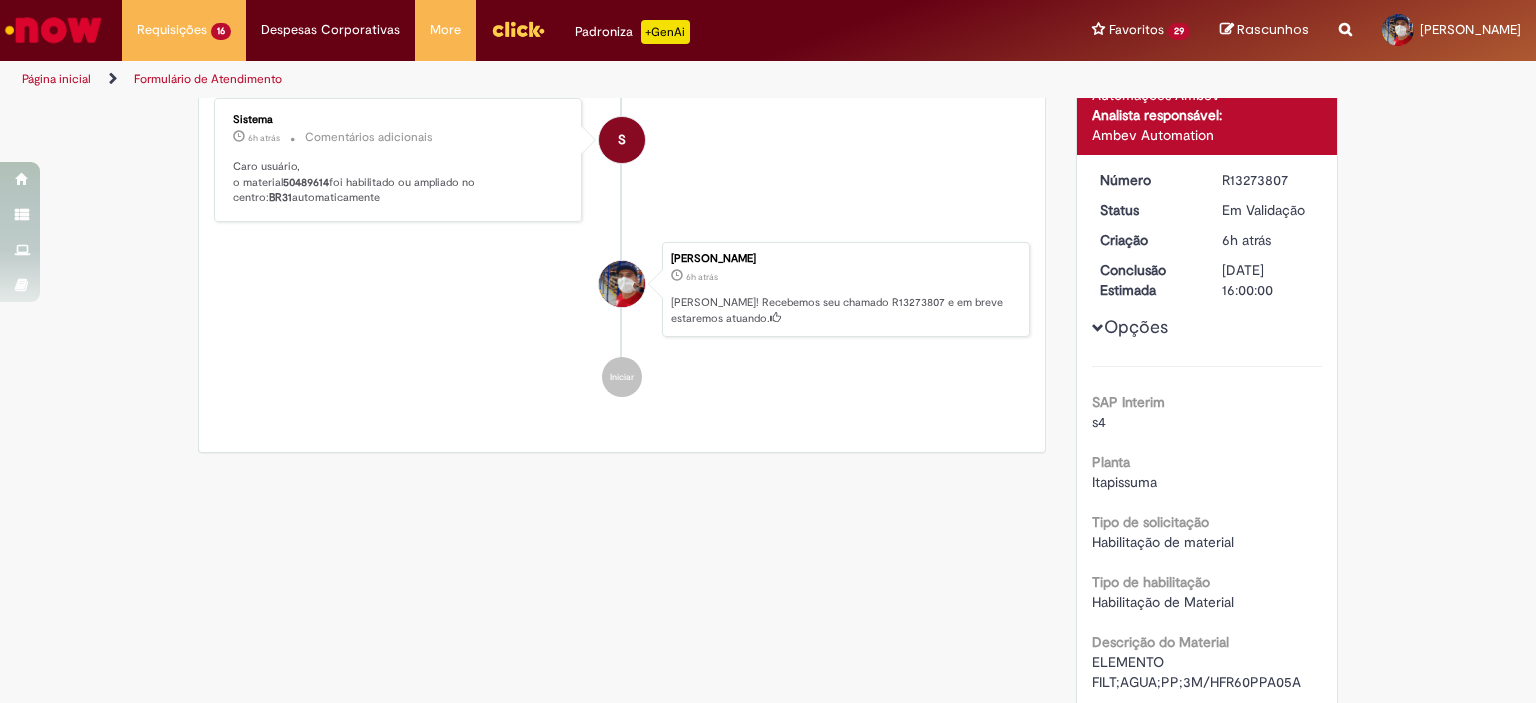 click on "50489614" at bounding box center (306, 182) 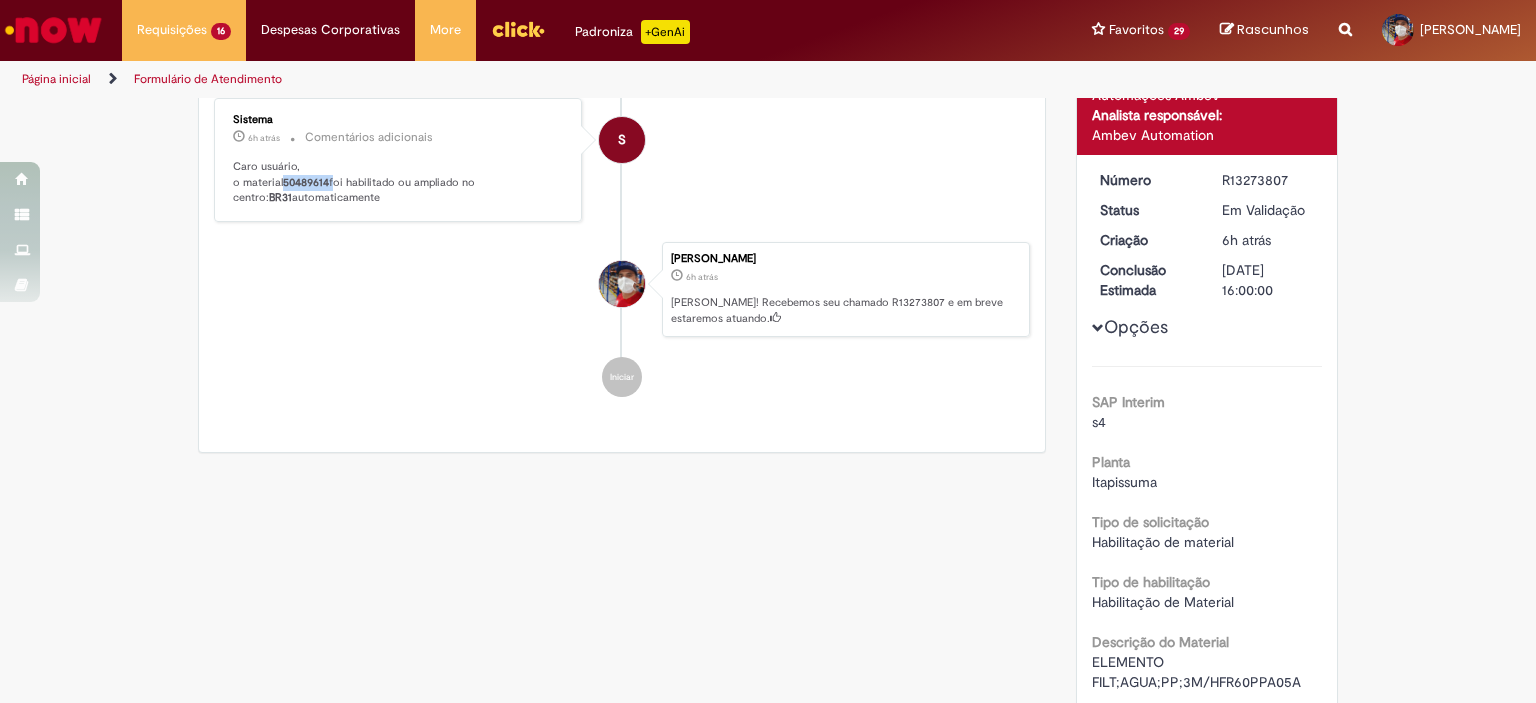 click on "50489614" at bounding box center [306, 182] 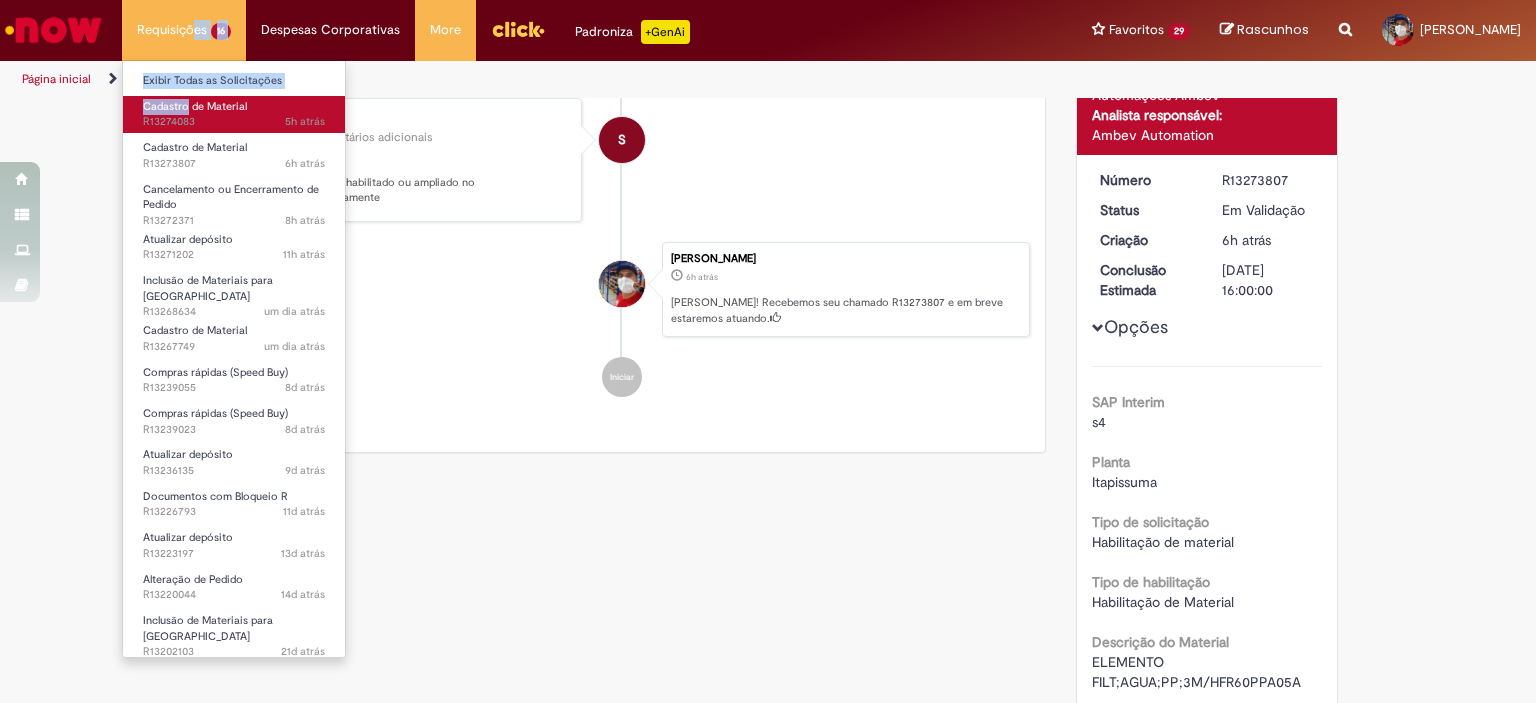 drag, startPoint x: 192, startPoint y: 26, endPoint x: 188, endPoint y: 115, distance: 89.08984 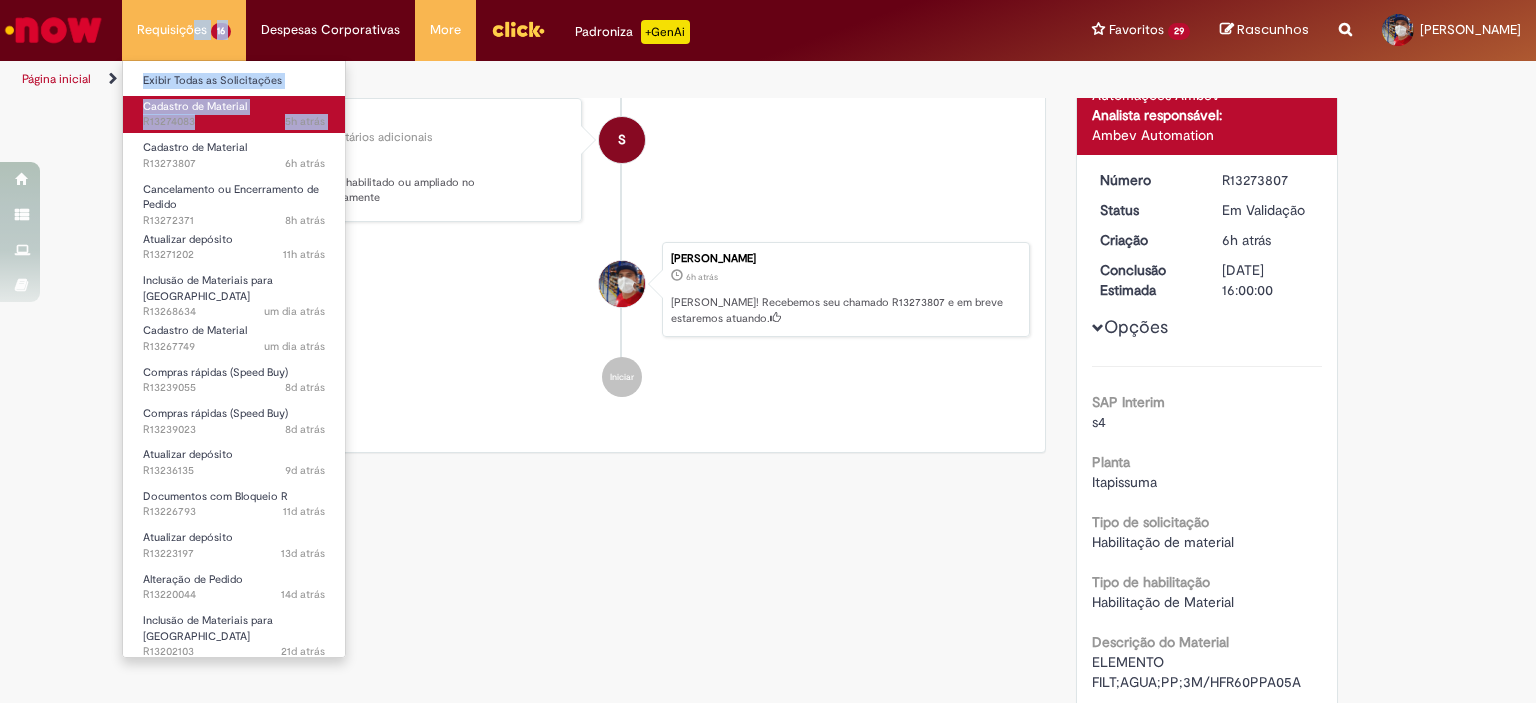 click on "5h atrás 5 horas atrás  R13274083" at bounding box center (234, 122) 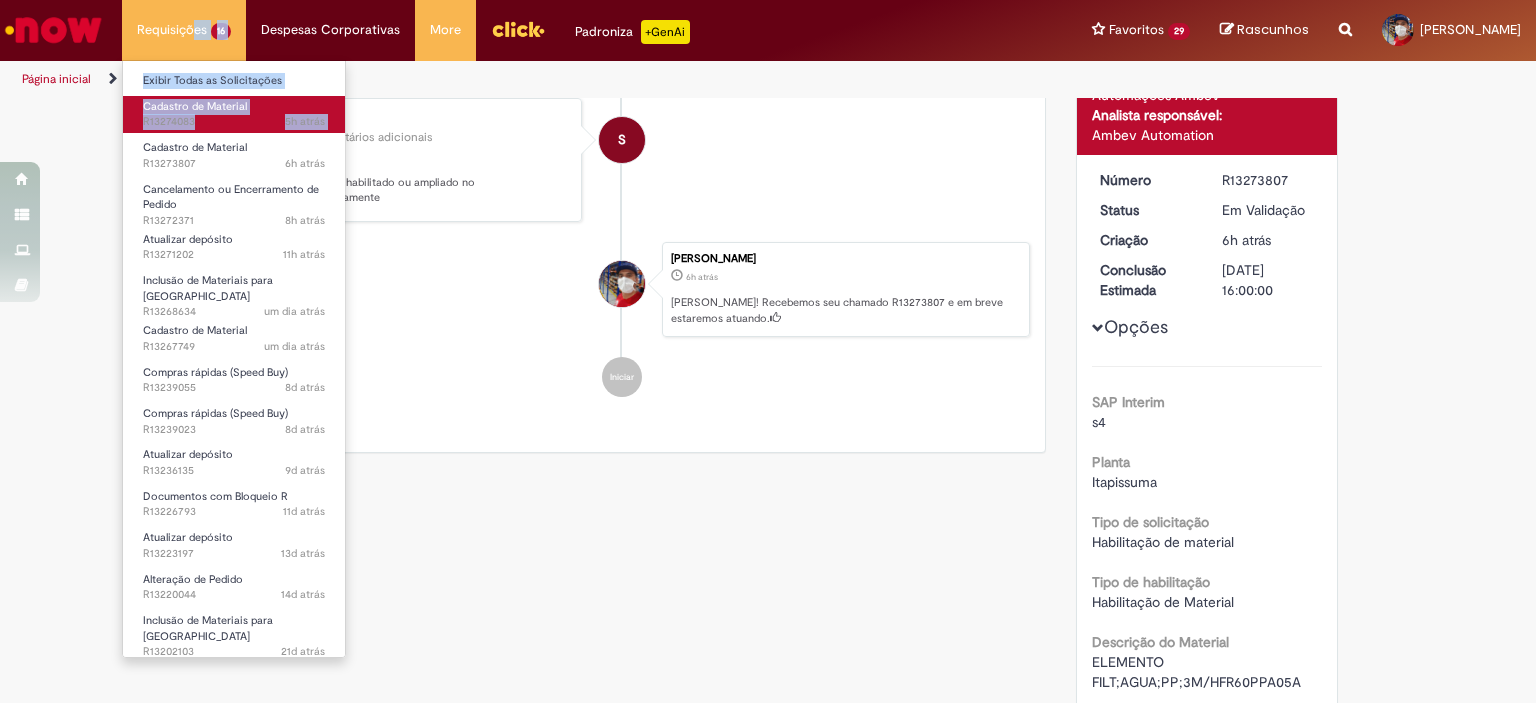 click on "5h atrás 5 horas atrás  R13274083" at bounding box center (234, 122) 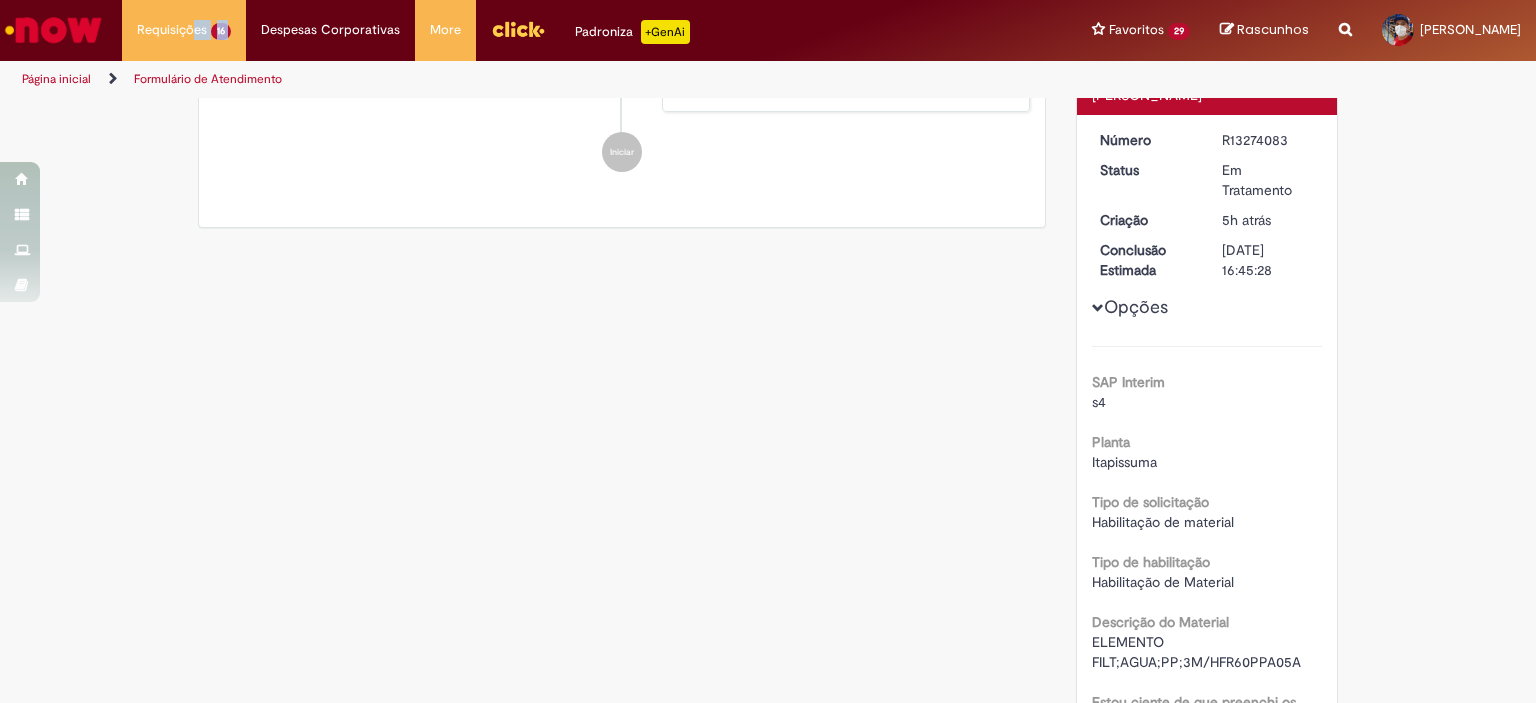 scroll, scrollTop: 0, scrollLeft: 0, axis: both 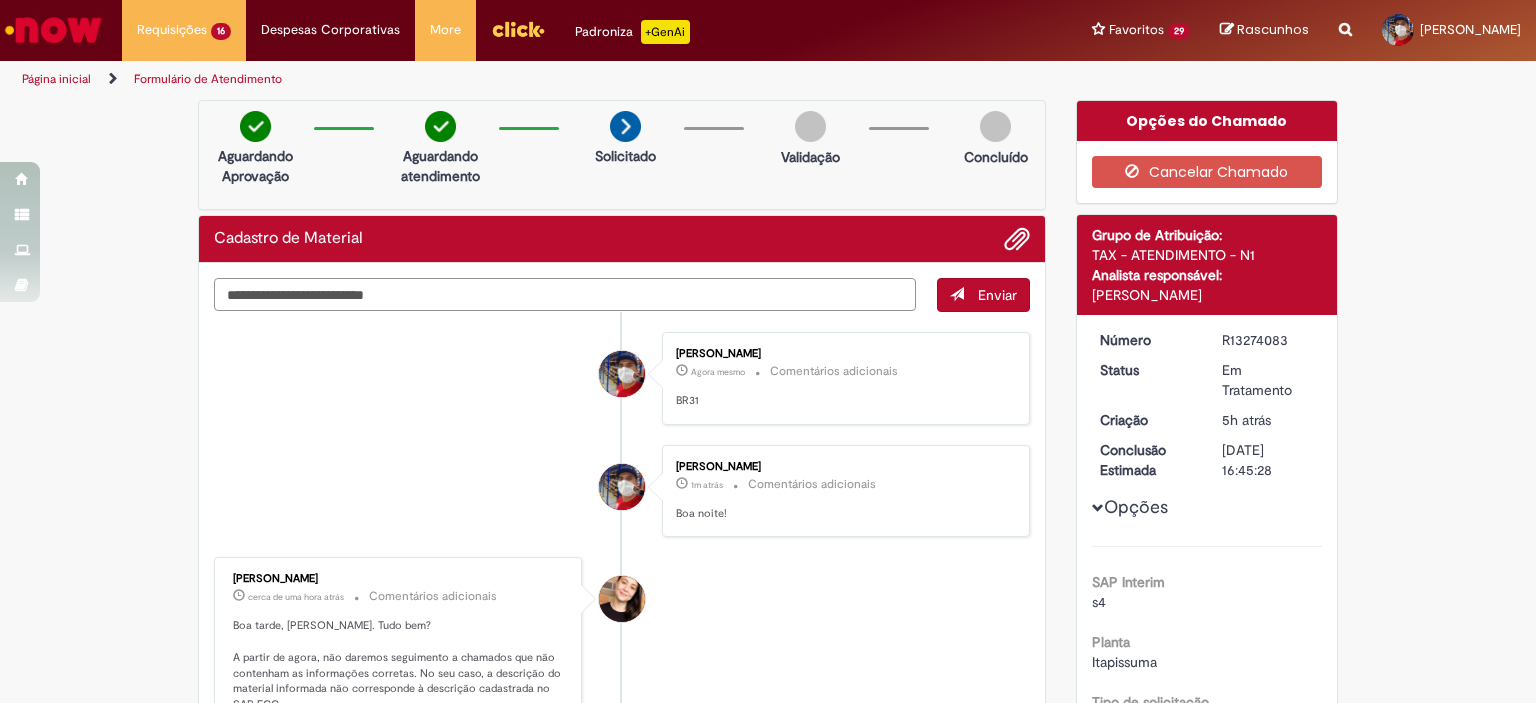 click on "Verificar Código de Barras
Aguardando Aprovação
Aguardando atendimento
Solicitado
Solicitado
Validação
Concluído
Cadastro de Material
Enviar
Marcos Antonio Felipe De Melo
Agora mesmo Agora mesmo     Comentários adicionais
BR31" at bounding box center (622, 885) 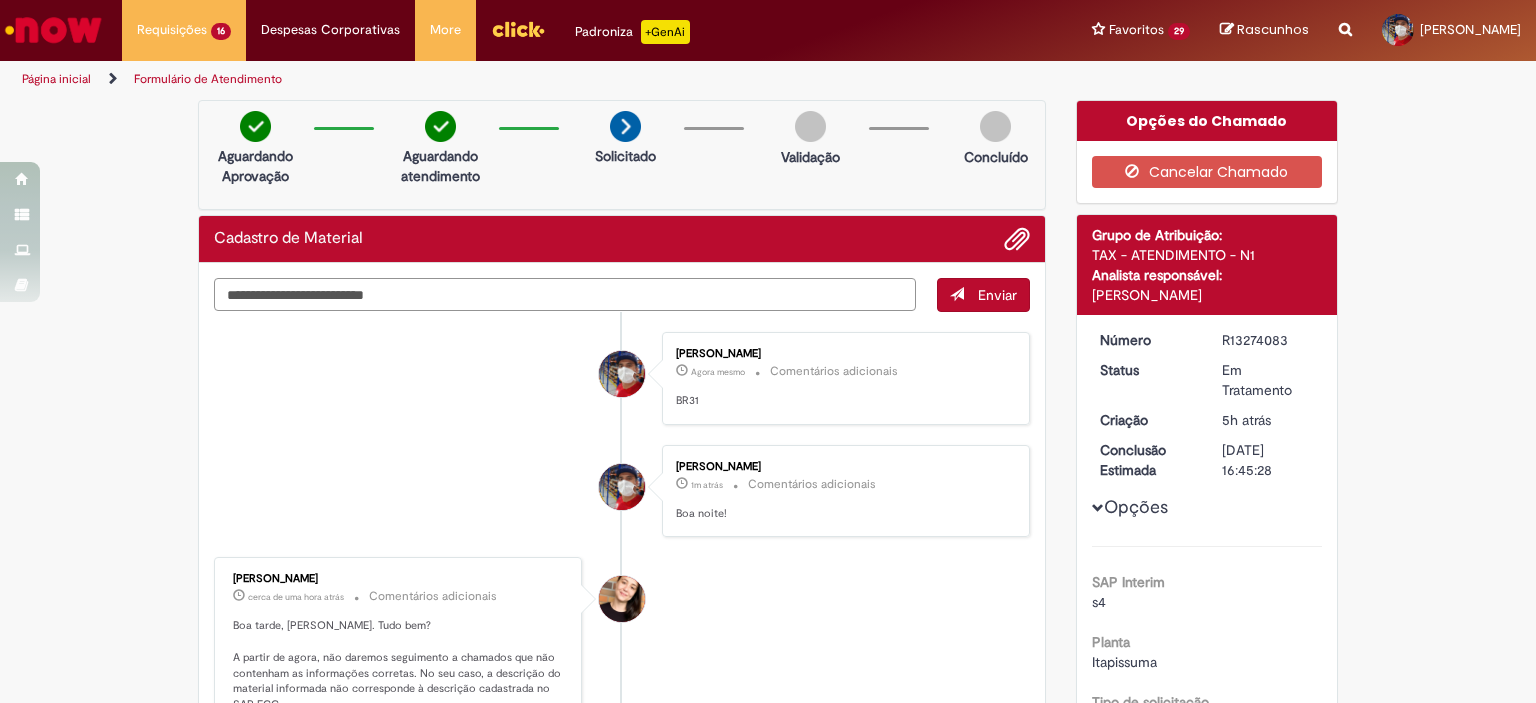 click at bounding box center (565, 295) 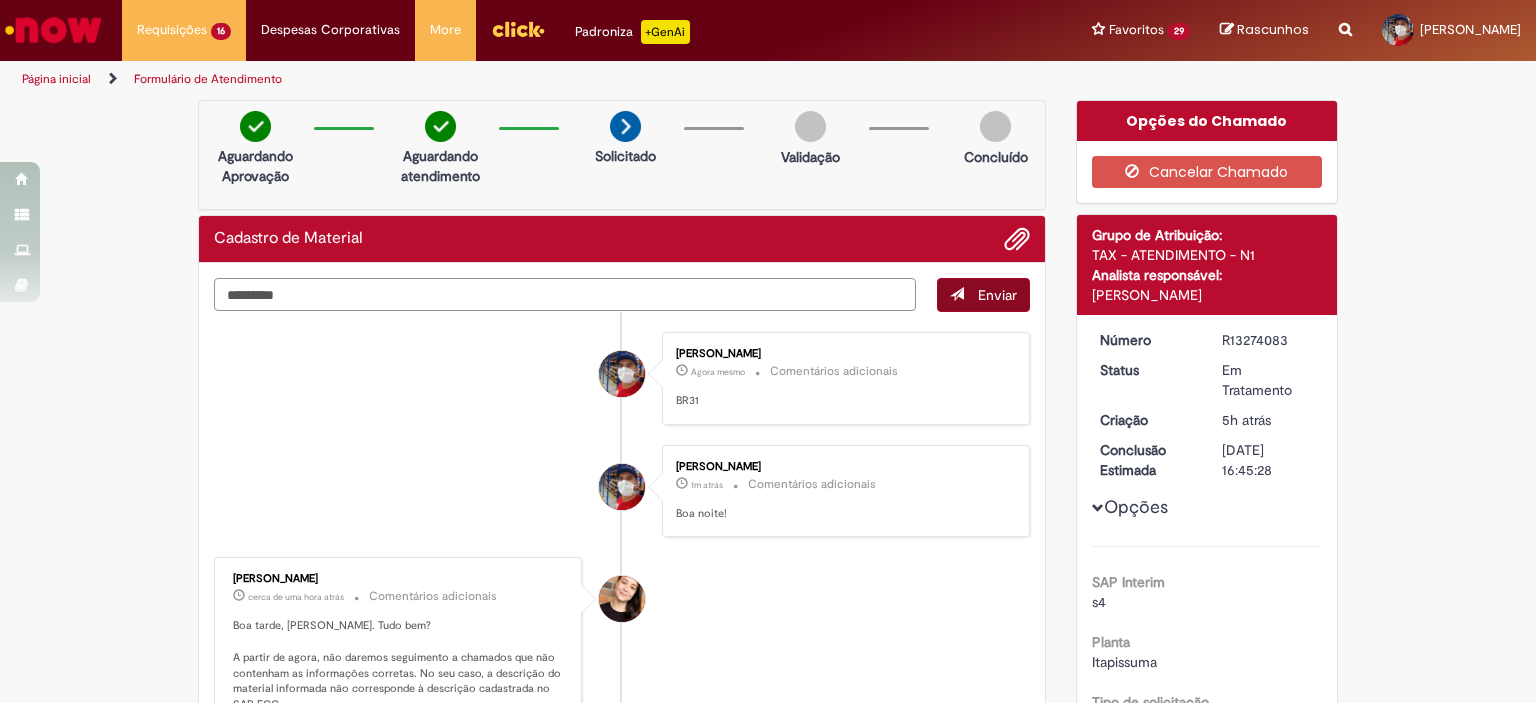 type on "********" 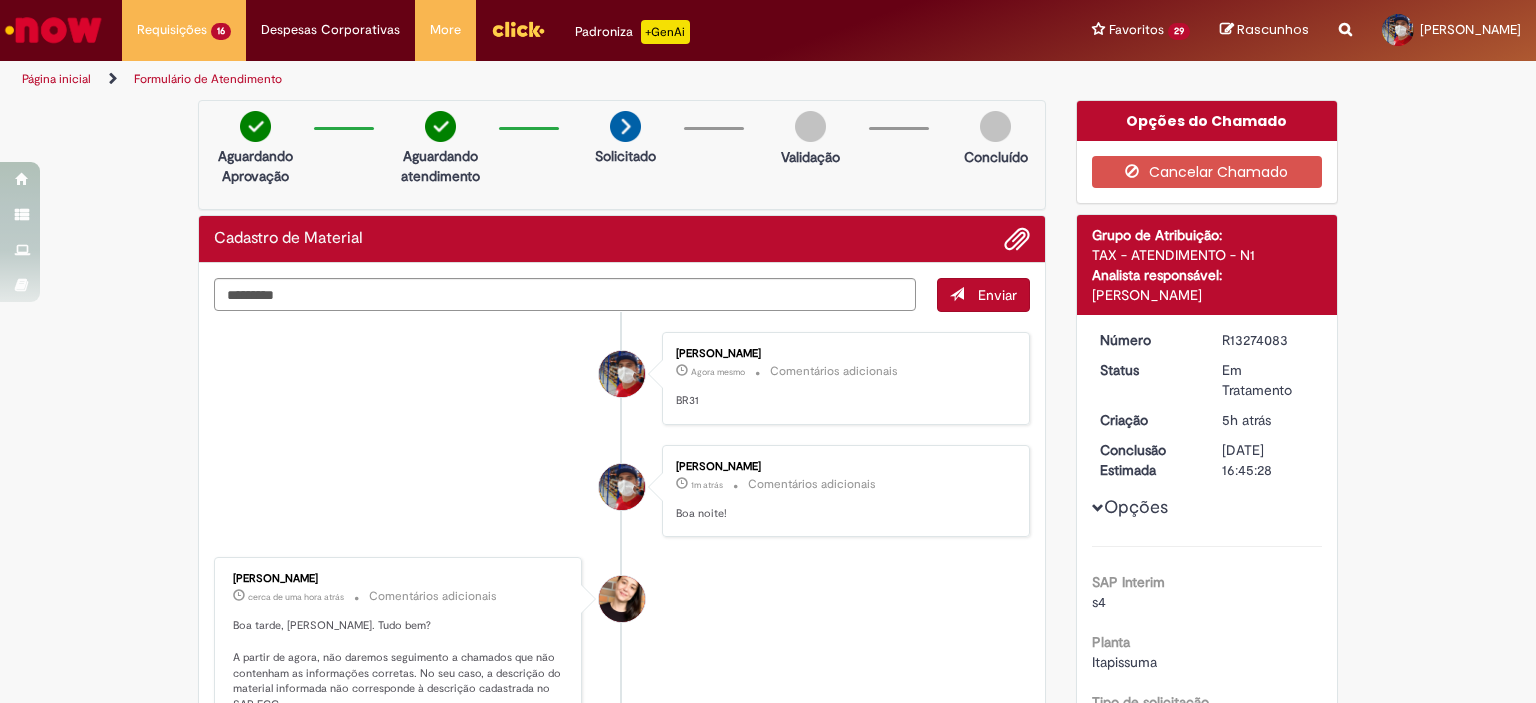 click on "Enviar" at bounding box center (997, 295) 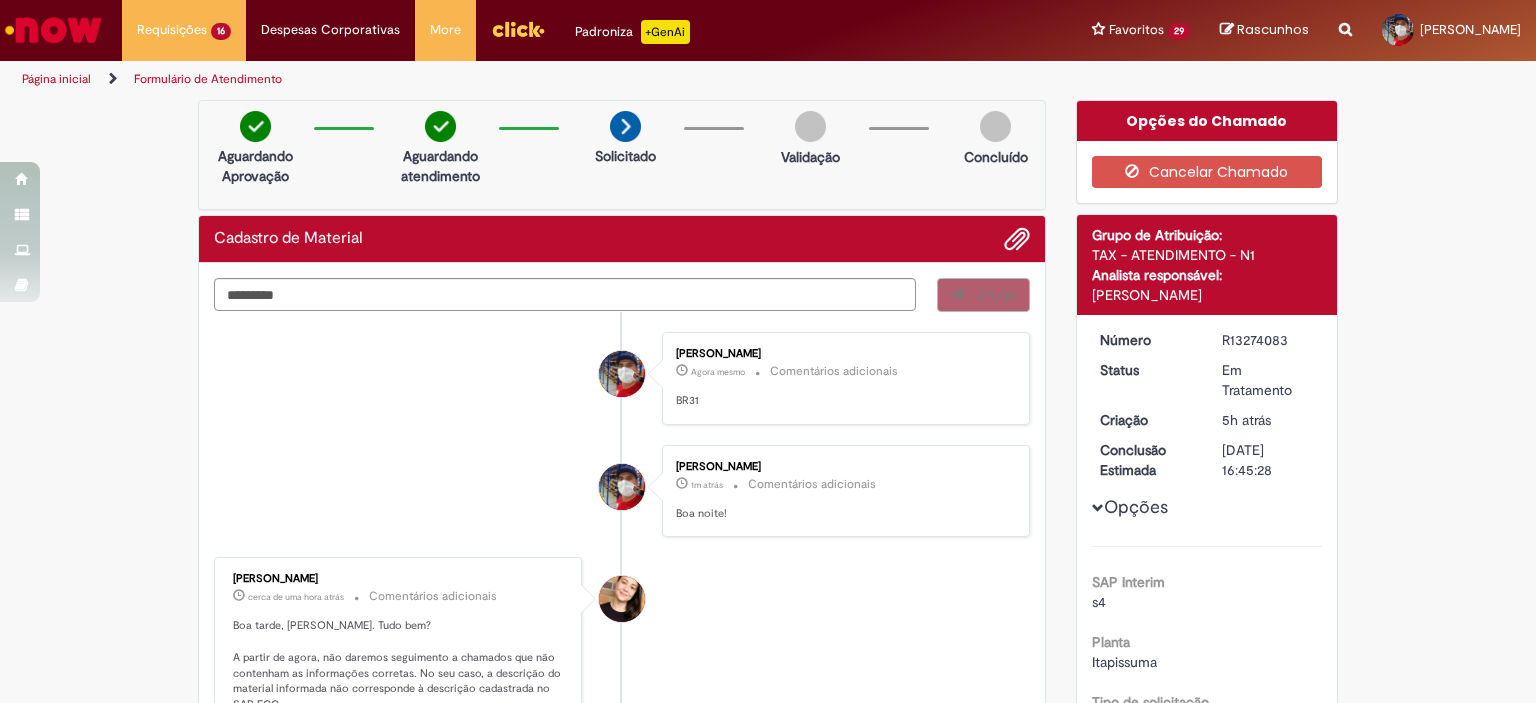 type 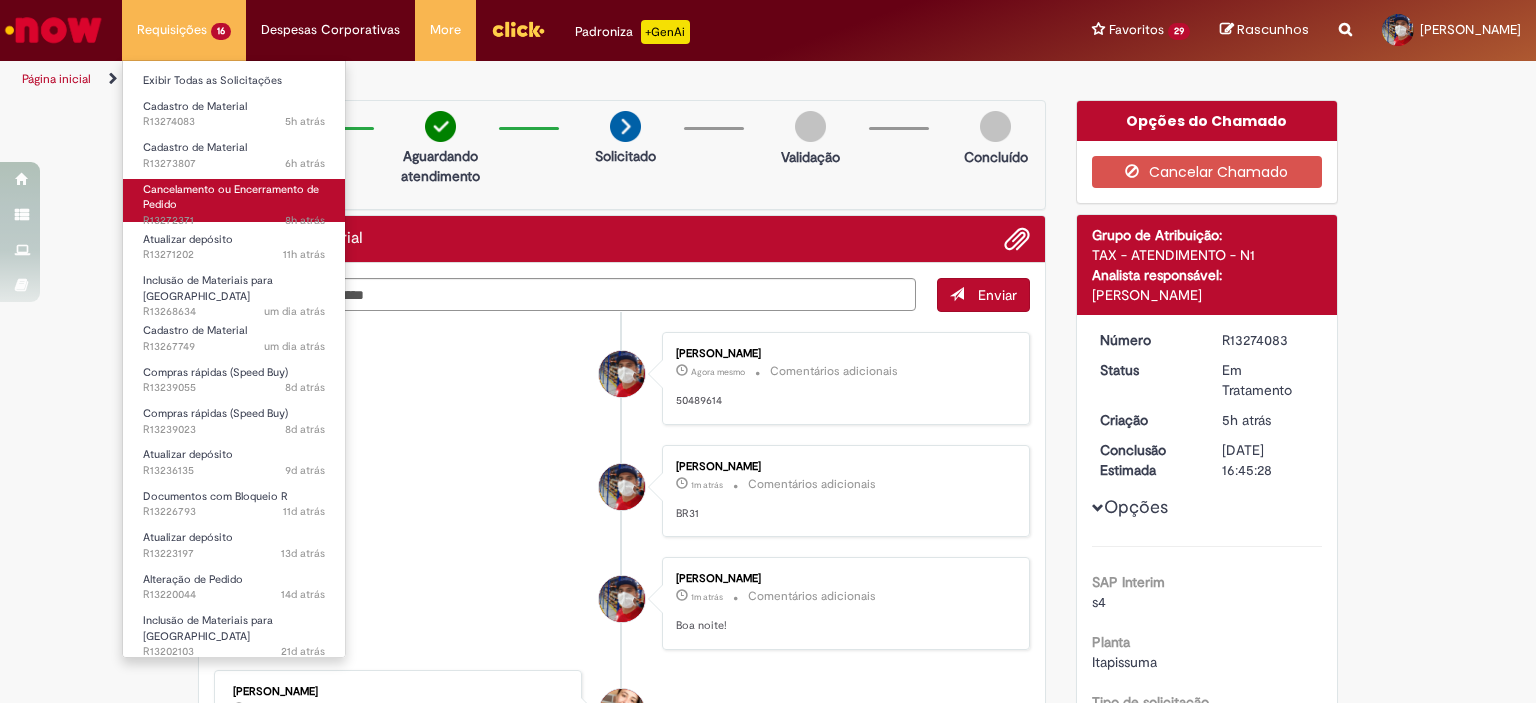 click on "Cancelamento ou Encerramento de Pedido" at bounding box center (231, 197) 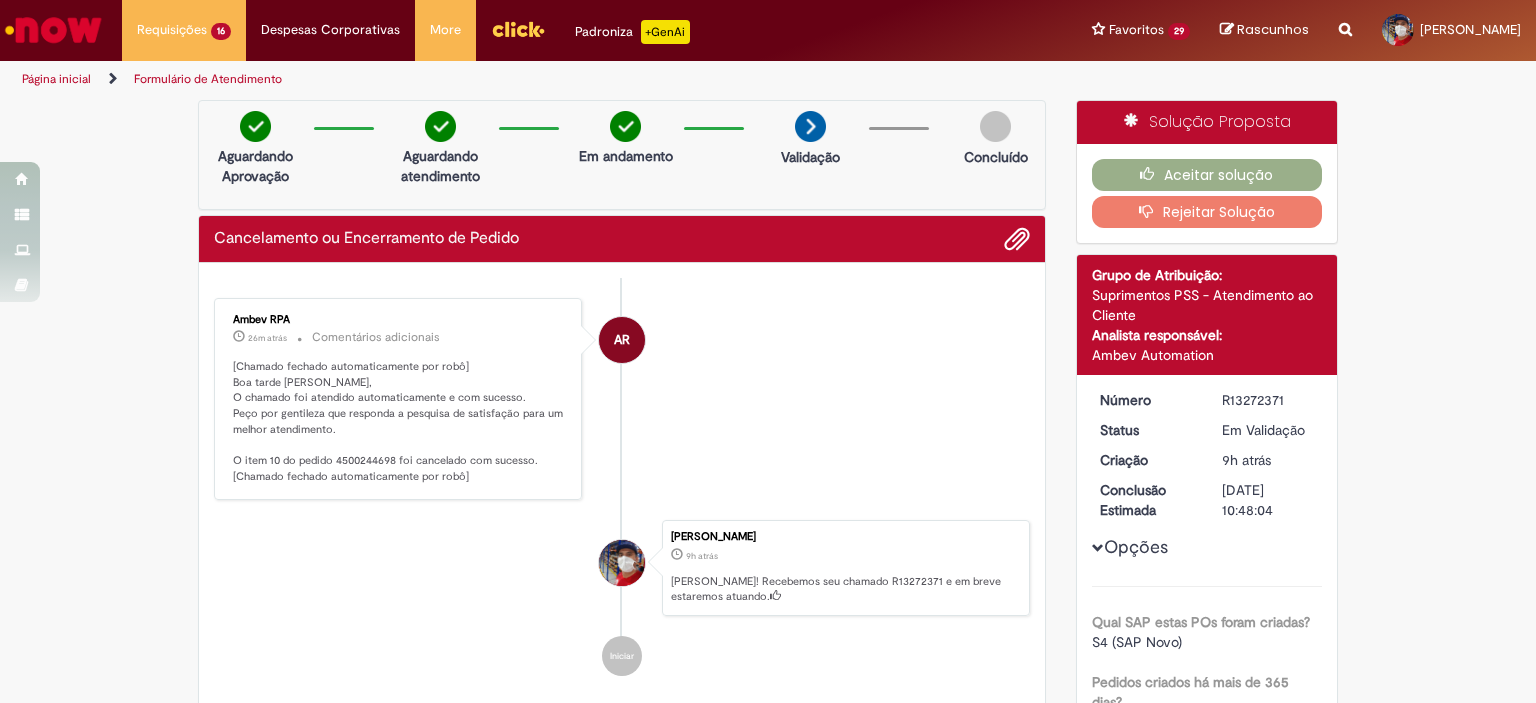 click on "AR
Ambev RPA
26m atrás 26 minutos atrás     Comentários adicionais
[Chamado fechado automaticamente por robô]
Boa tarde Marcos,
O chamado foi atendido automaticamente e com sucesso.
Peço por gentileza que responda a pesquisa de satisfação para um melhor atendimento.
O item 10 do pedido 4500244698 foi cancelado com sucesso.
[Chamado fechado automaticamente por robô]
Marcos Antonio Felipe De Melo
9h atrás 9 horas atrás
Ola! Recebemos seu chamado R13272371 e em breve estaremos atuando." at bounding box center [622, 487] 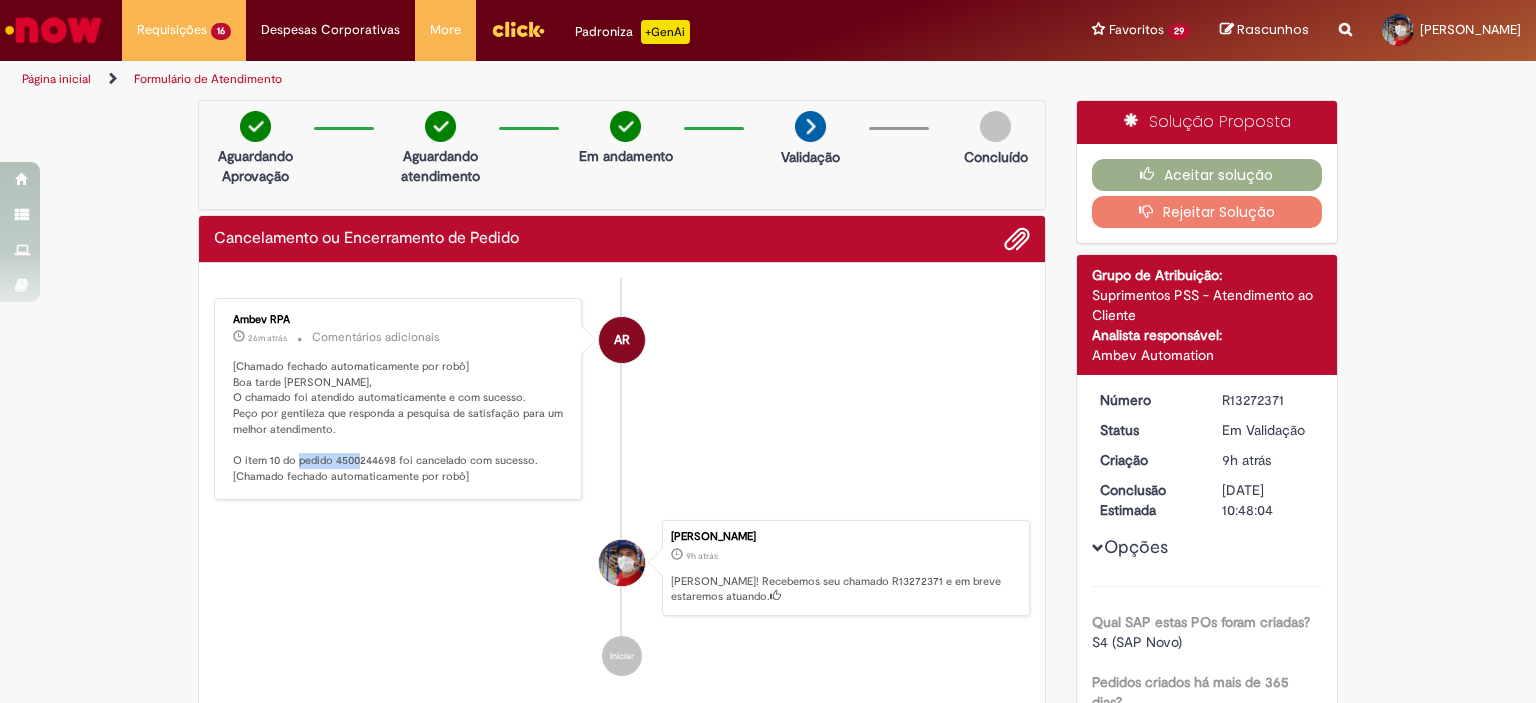 click on "[Chamado fechado automaticamente por robô]
Boa tarde Marcos,
O chamado foi atendido automaticamente e com sucesso.
Peço por gentileza que responda a pesquisa de satisfação para um melhor atendimento.
O item 10 do pedido 4500244698 foi cancelado com sucesso.
[Chamado fechado automaticamente por robô]" at bounding box center [399, 422] 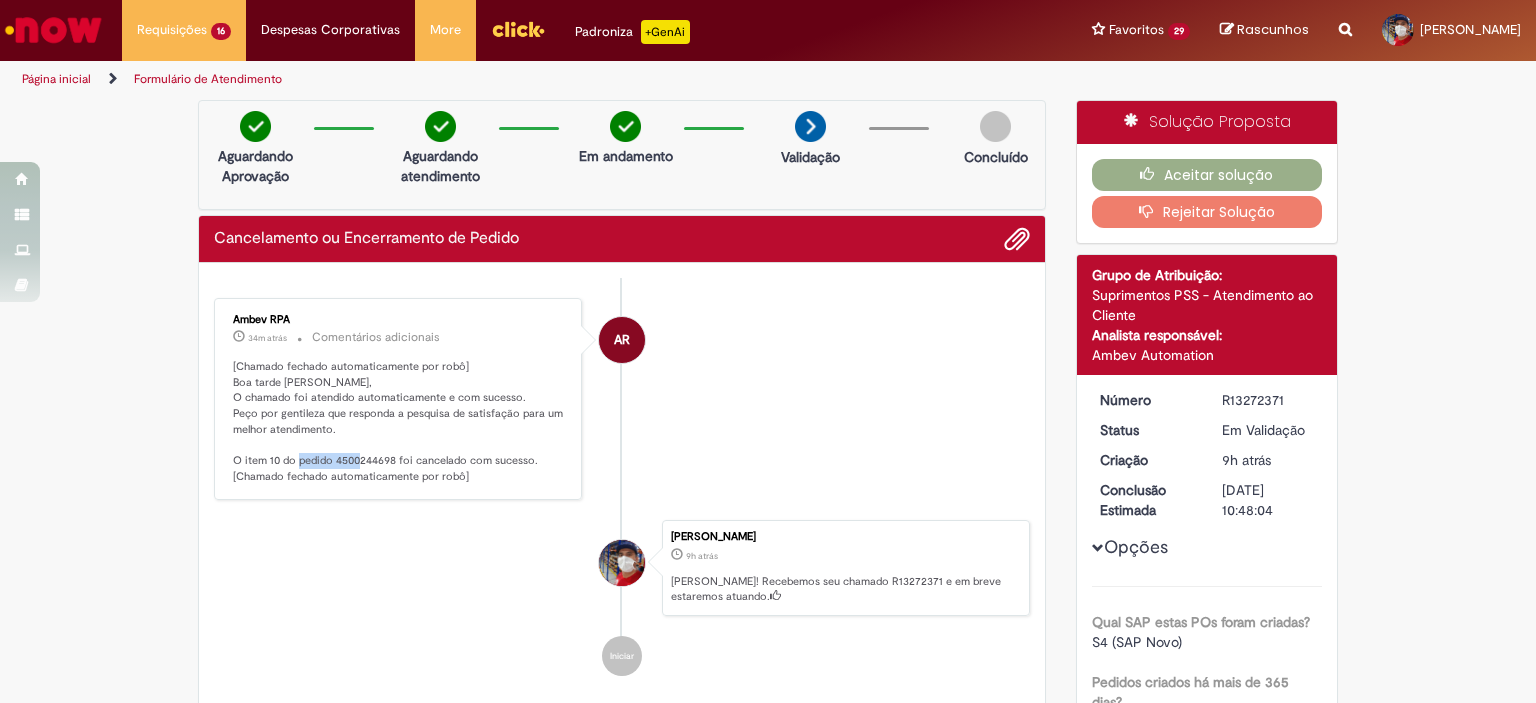 click at bounding box center (518, 29) 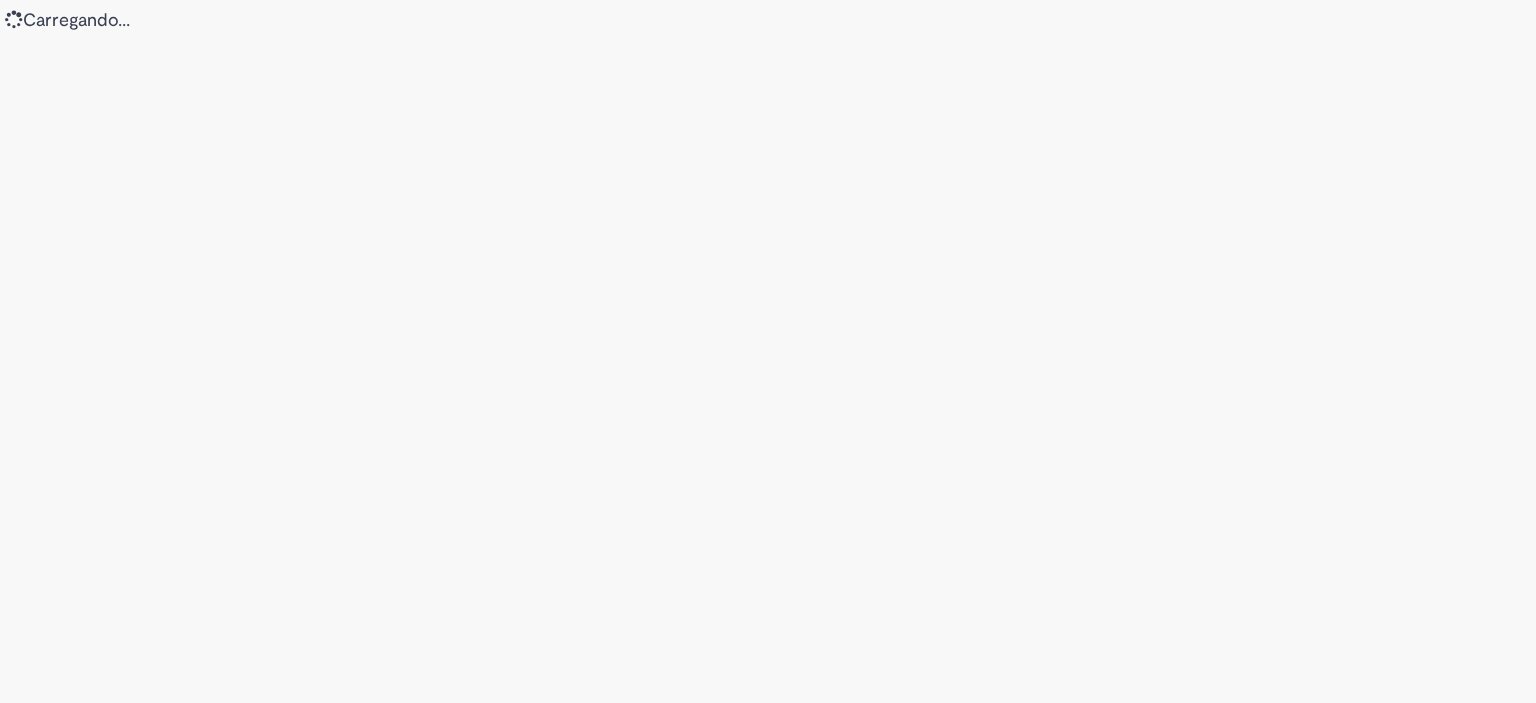 scroll, scrollTop: 0, scrollLeft: 0, axis: both 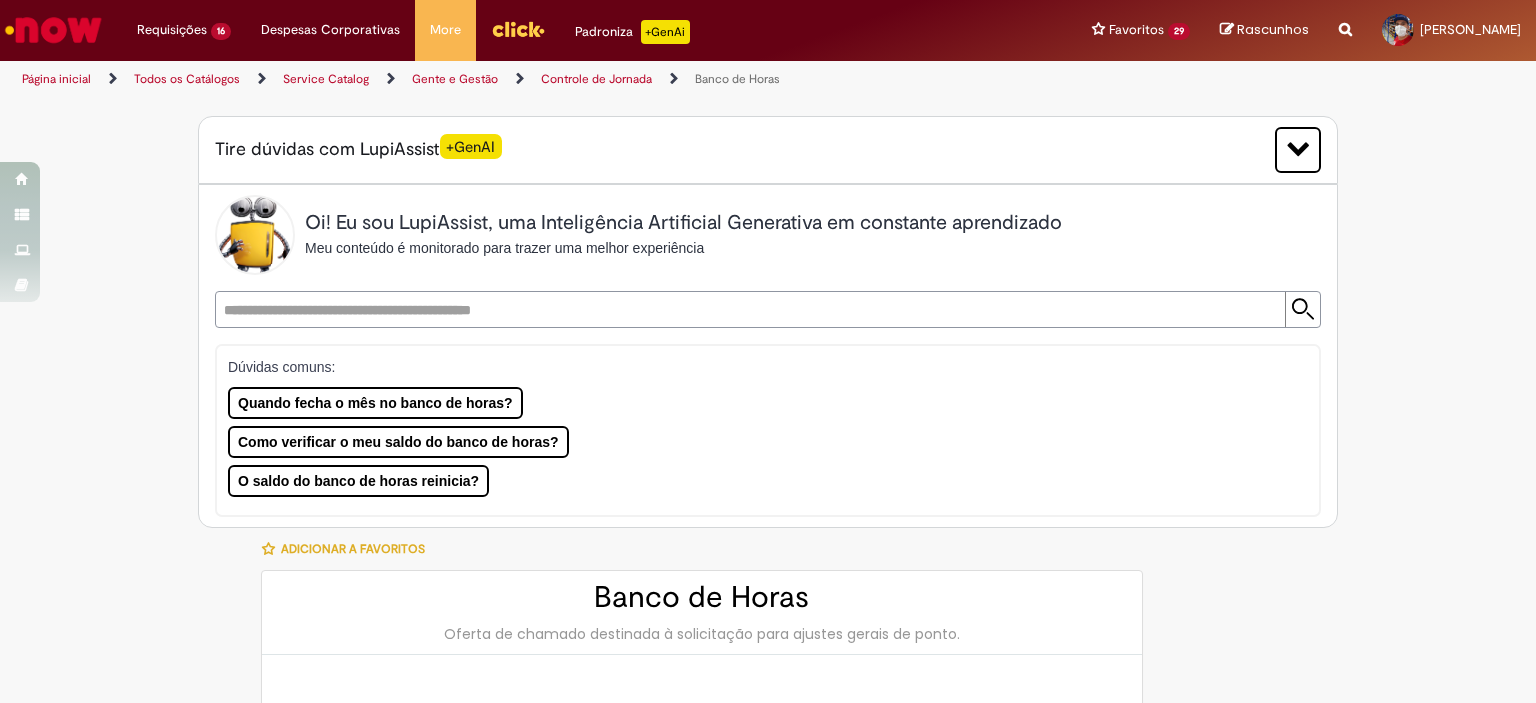 type on "********" 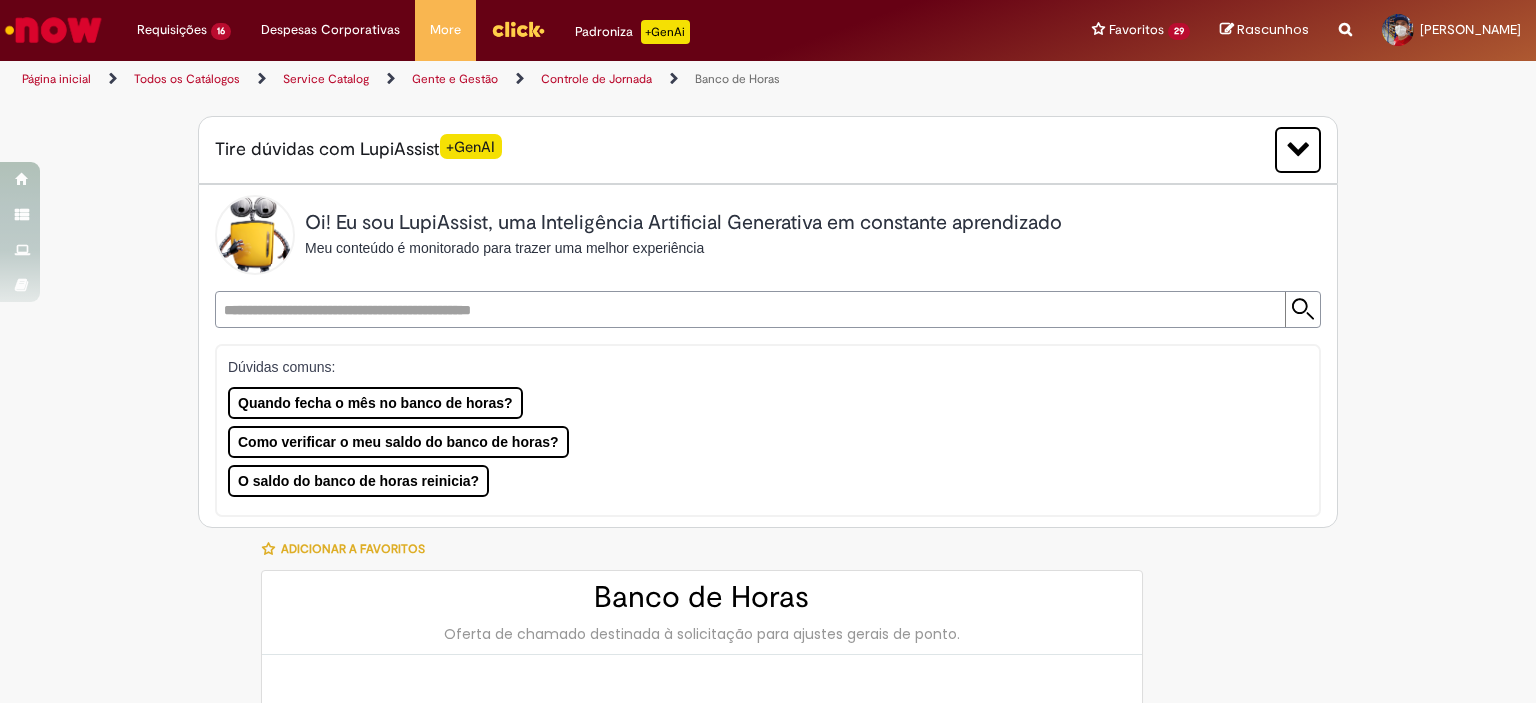 type on "**********" 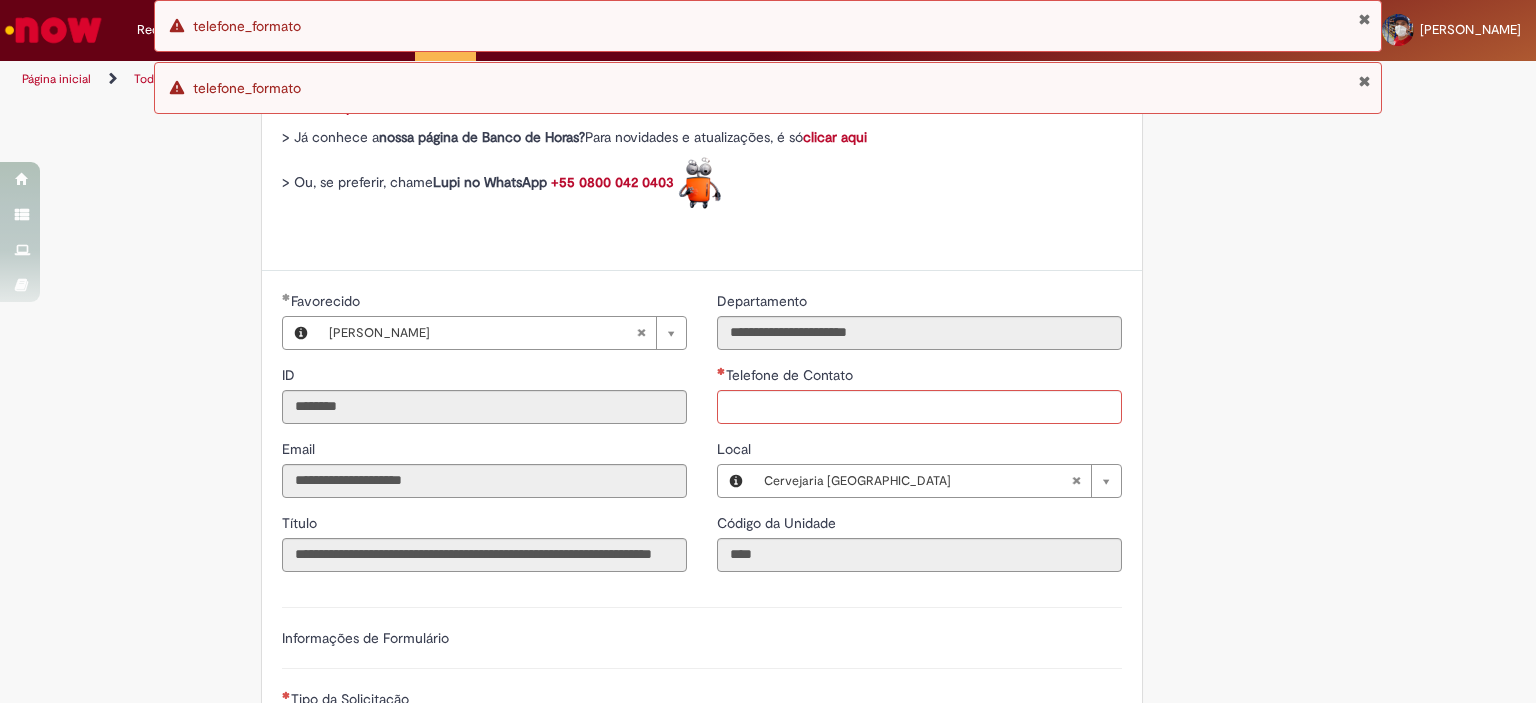 click on "**********" at bounding box center (670, 462) 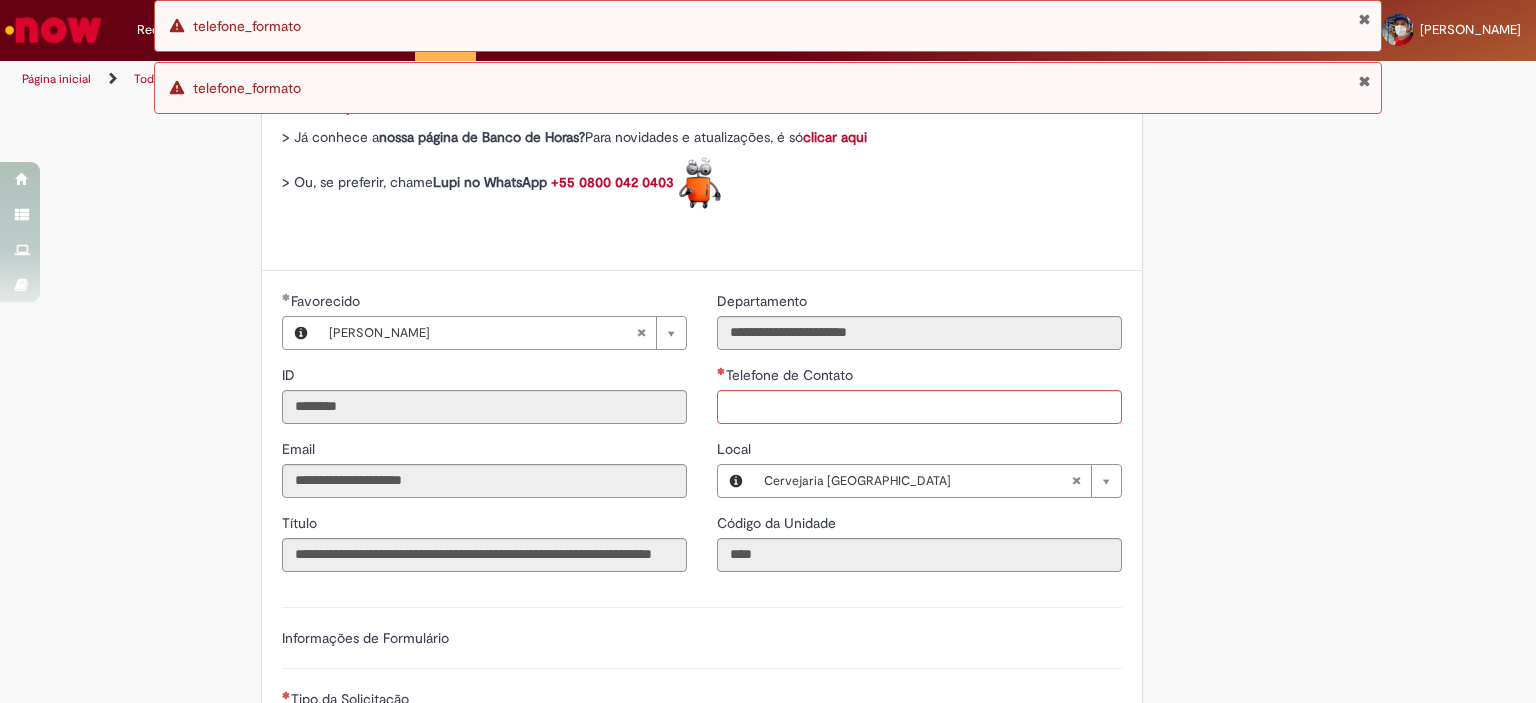 click at bounding box center [53, 30] 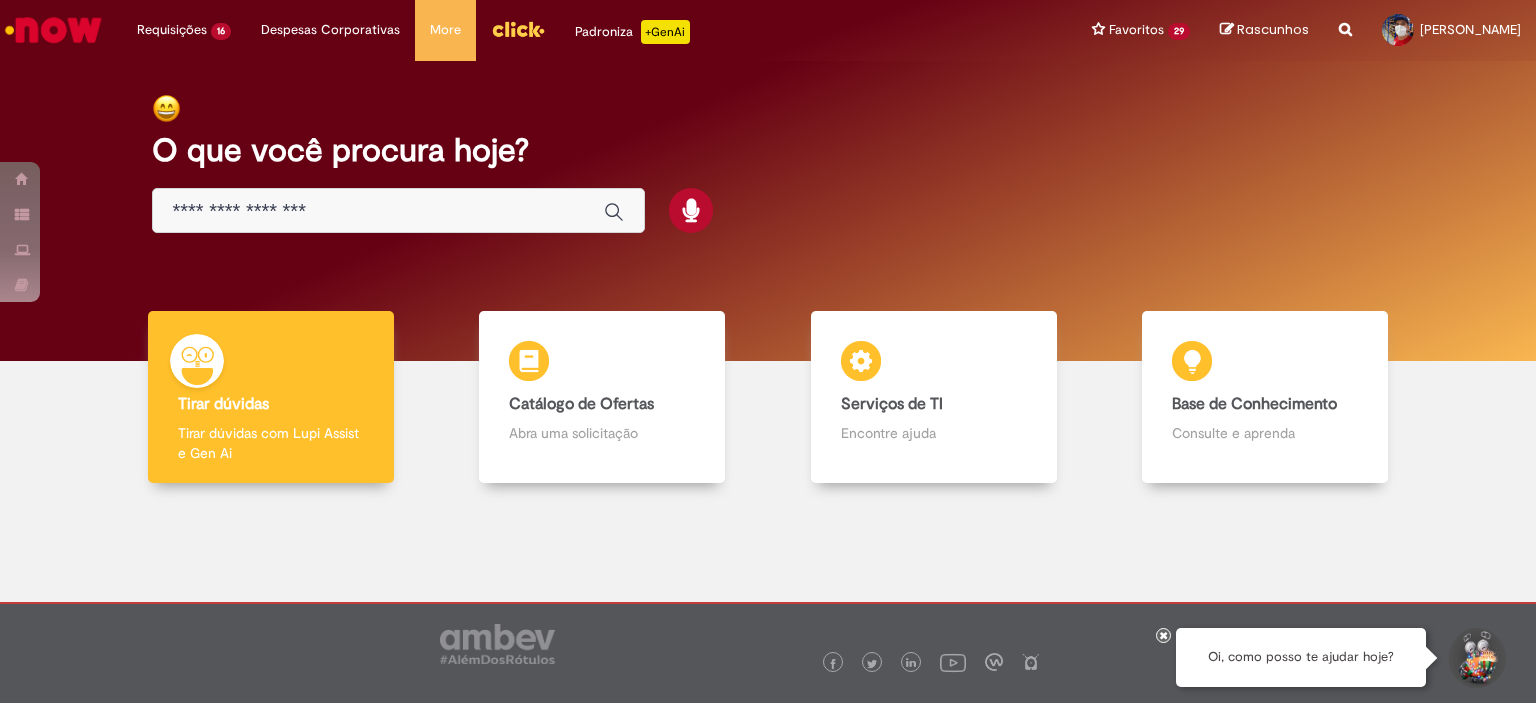 scroll, scrollTop: 0, scrollLeft: 0, axis: both 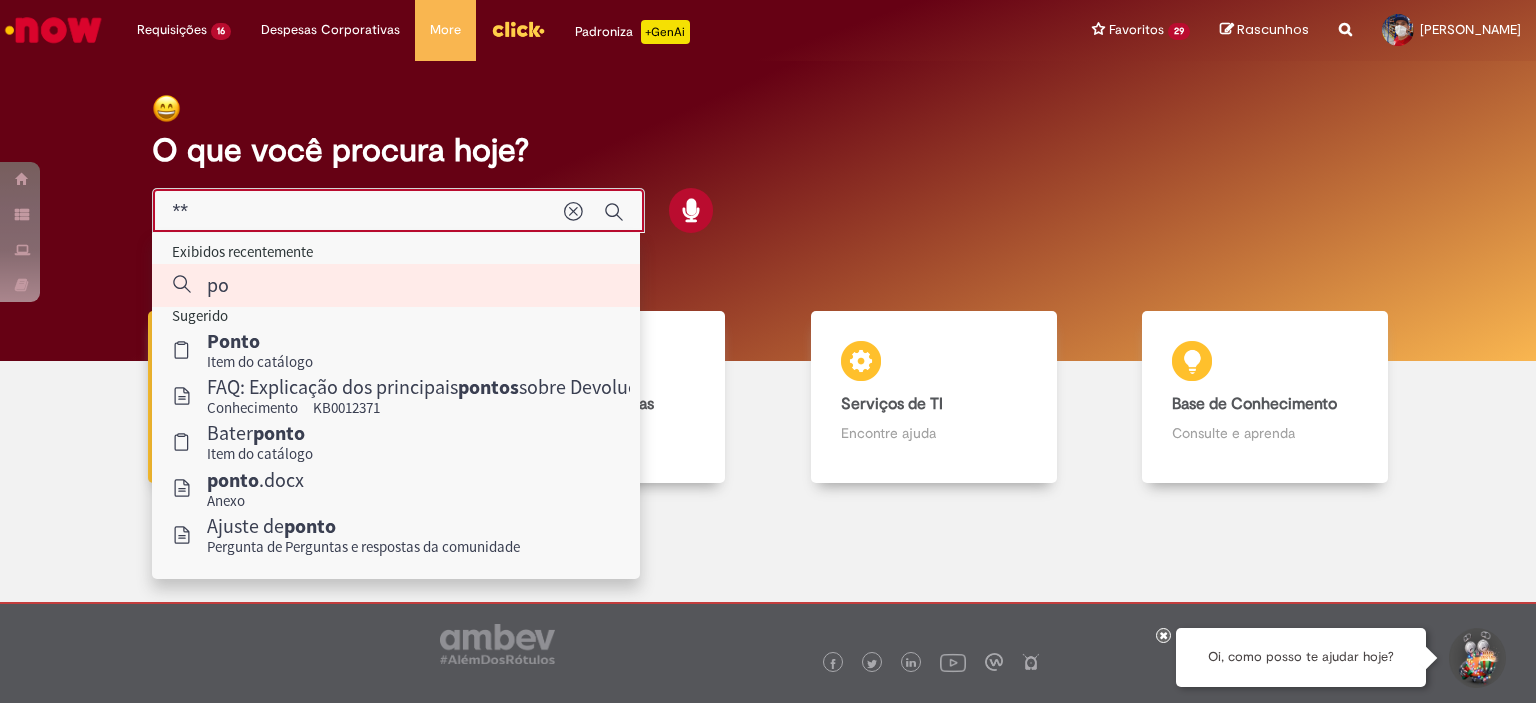 type on "*" 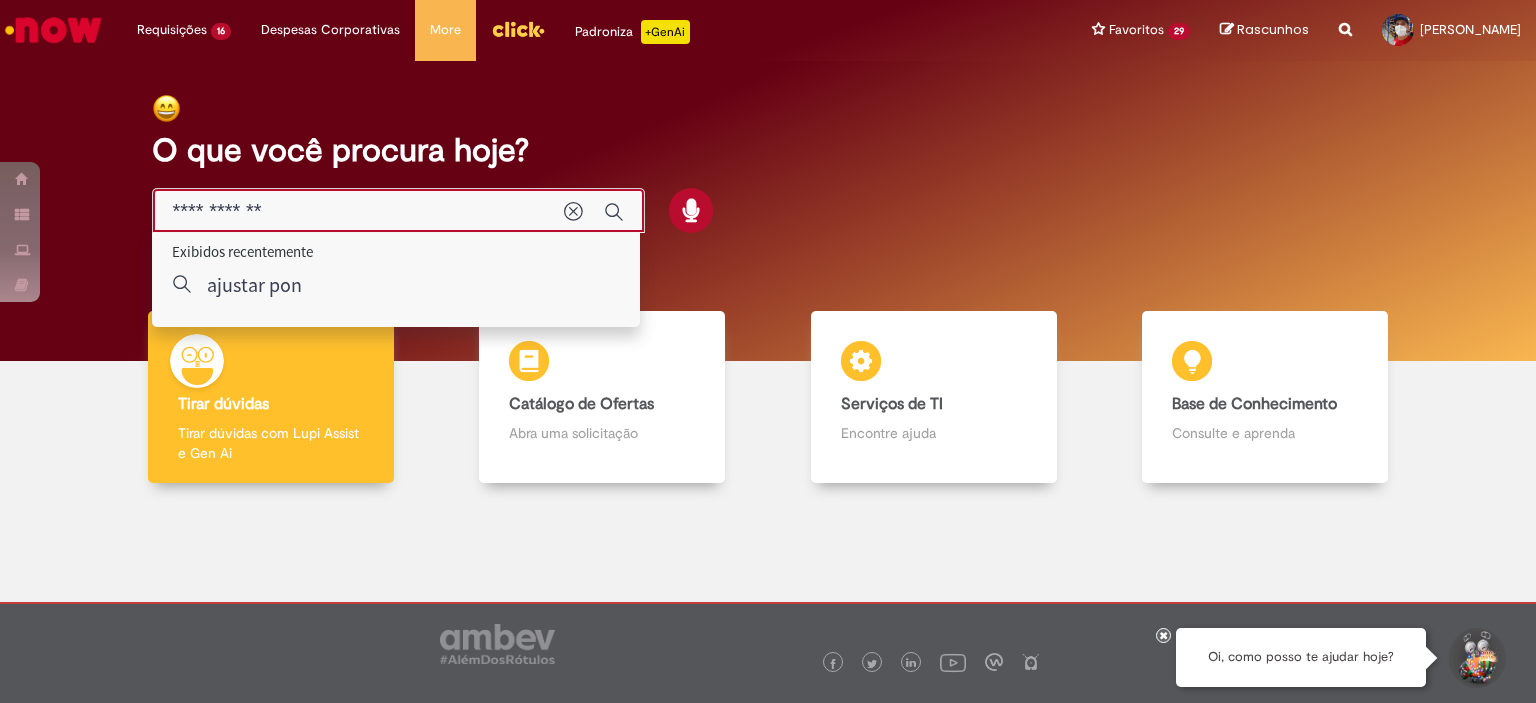 type on "**********" 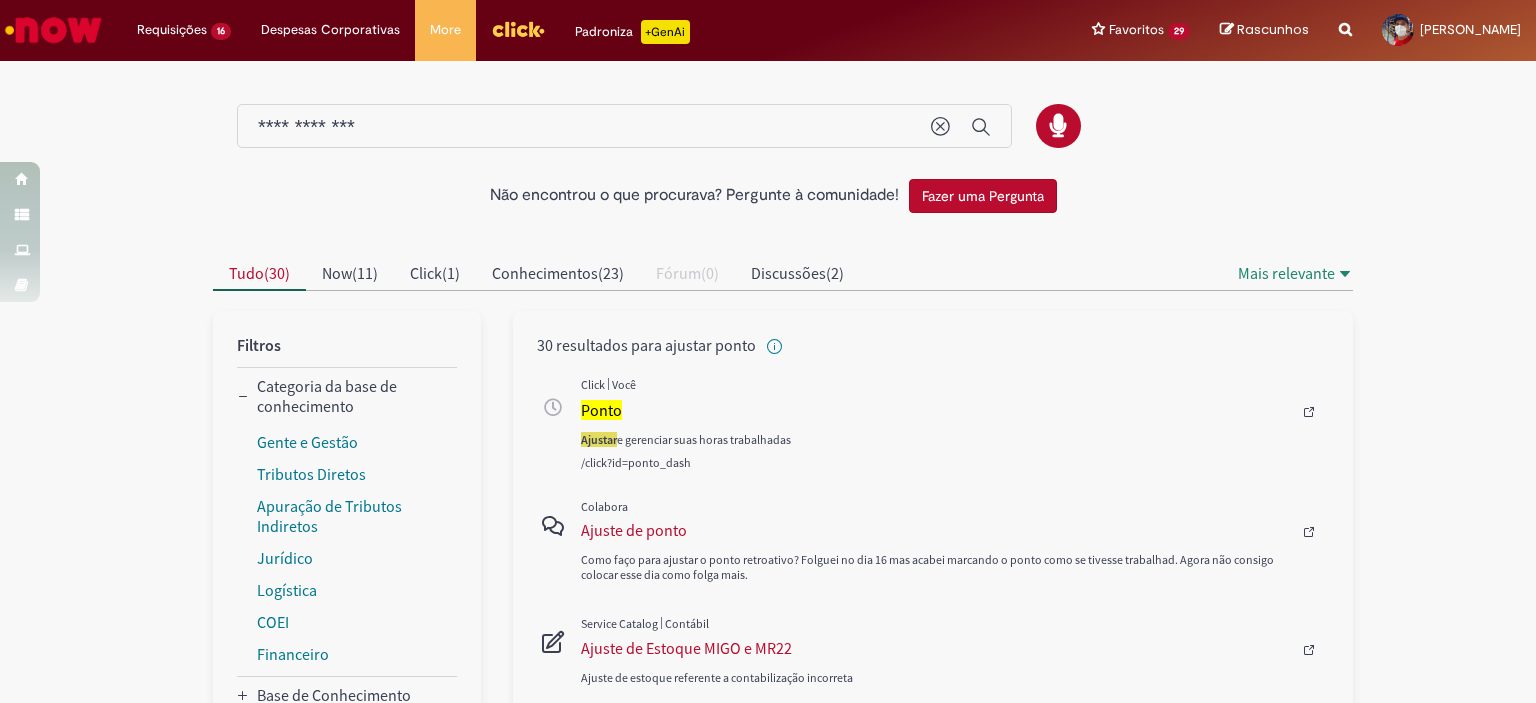 click at bounding box center (518, 29) 